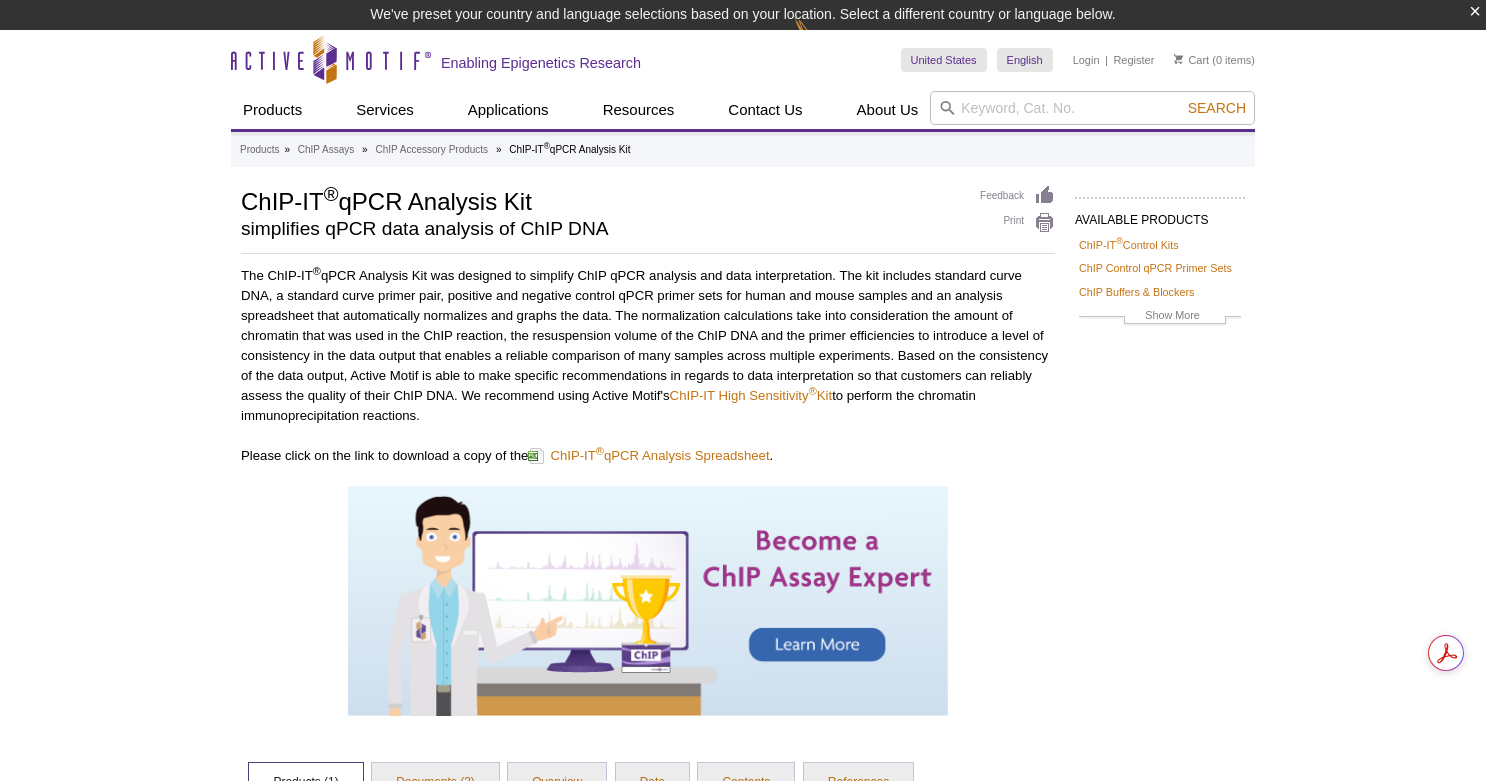 scroll, scrollTop: 0, scrollLeft: 0, axis: both 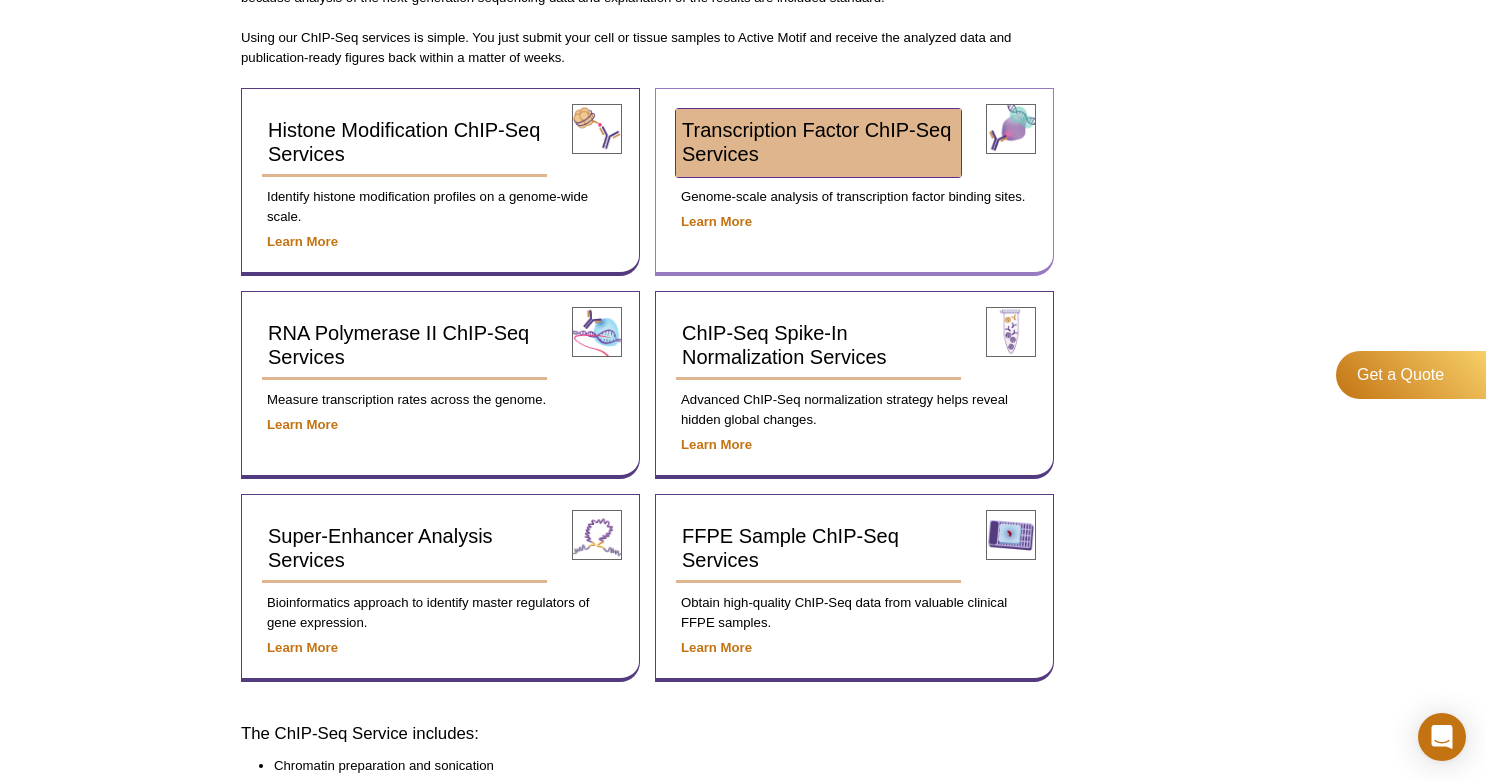 click on "Transcription Factor ChIP-Seq Services" at bounding box center (816, 142) 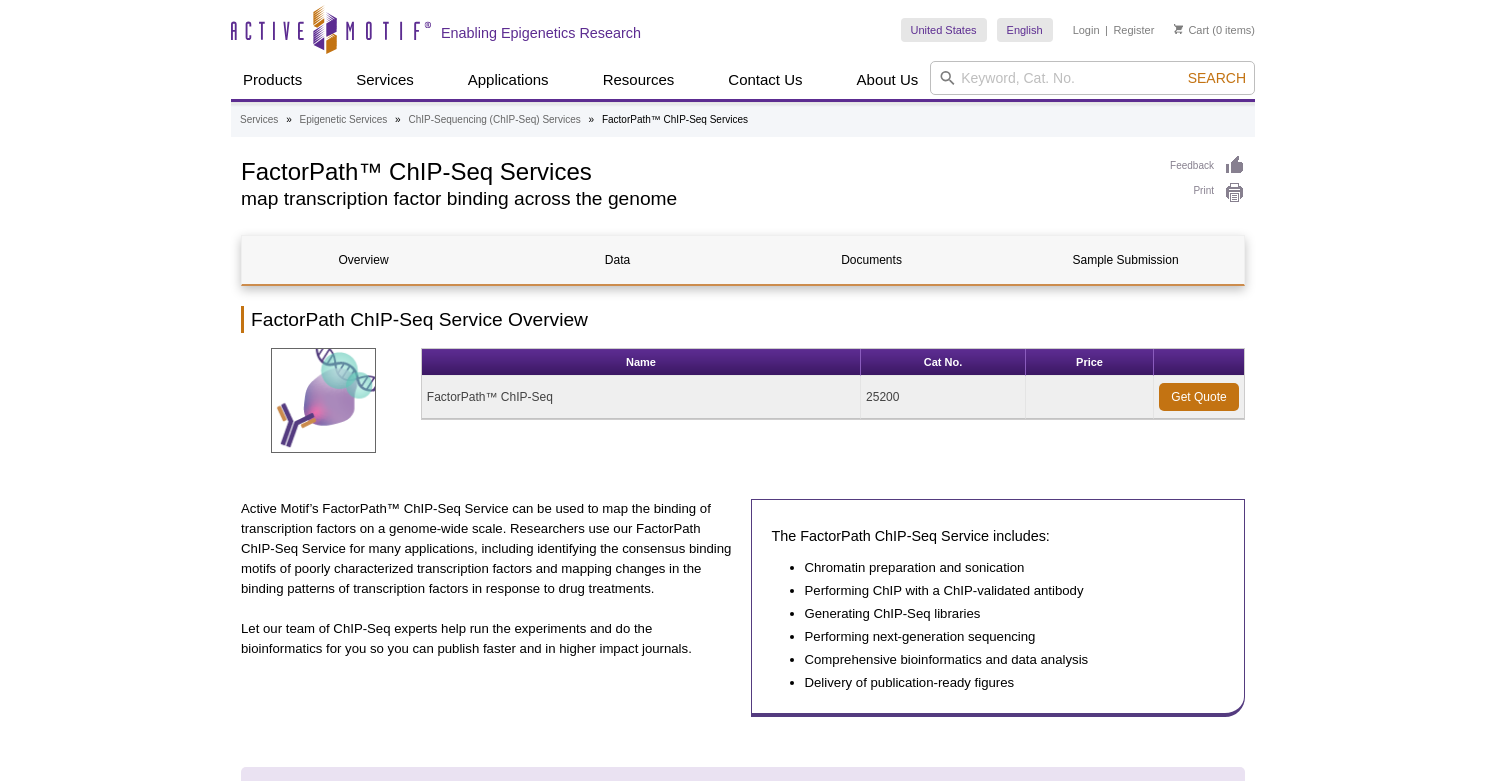 scroll, scrollTop: 0, scrollLeft: 0, axis: both 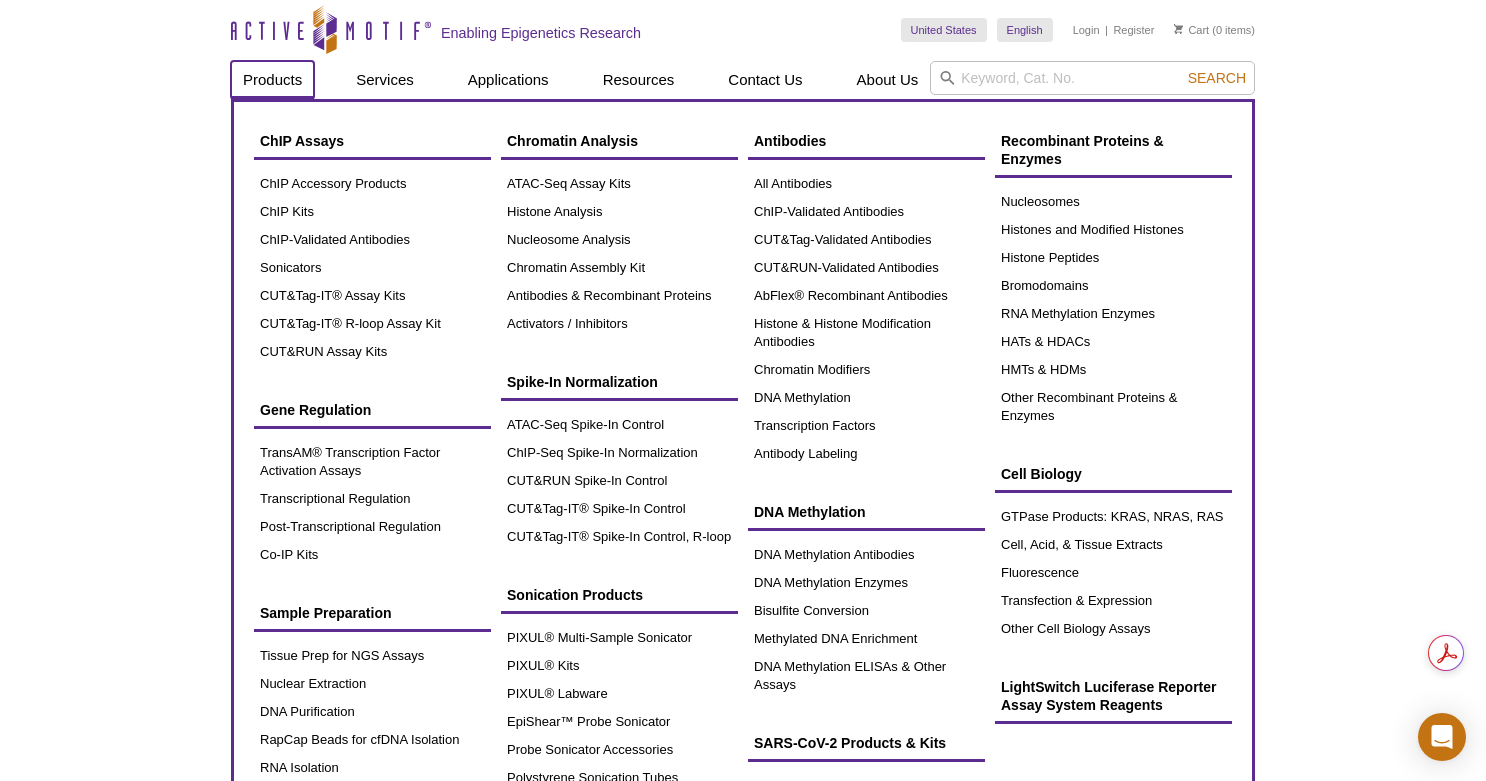 click on "Products" at bounding box center (272, 80) 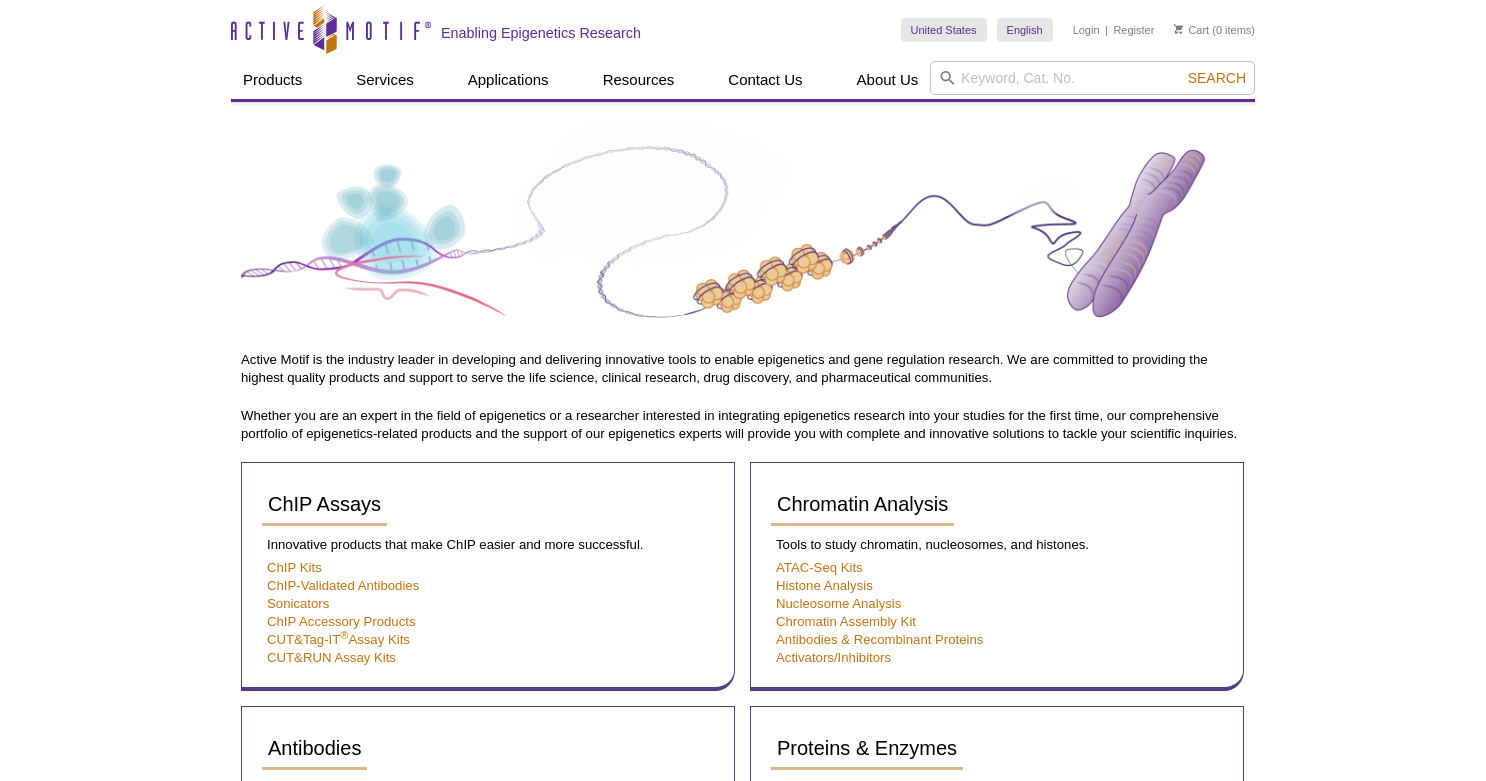 scroll, scrollTop: 0, scrollLeft: 0, axis: both 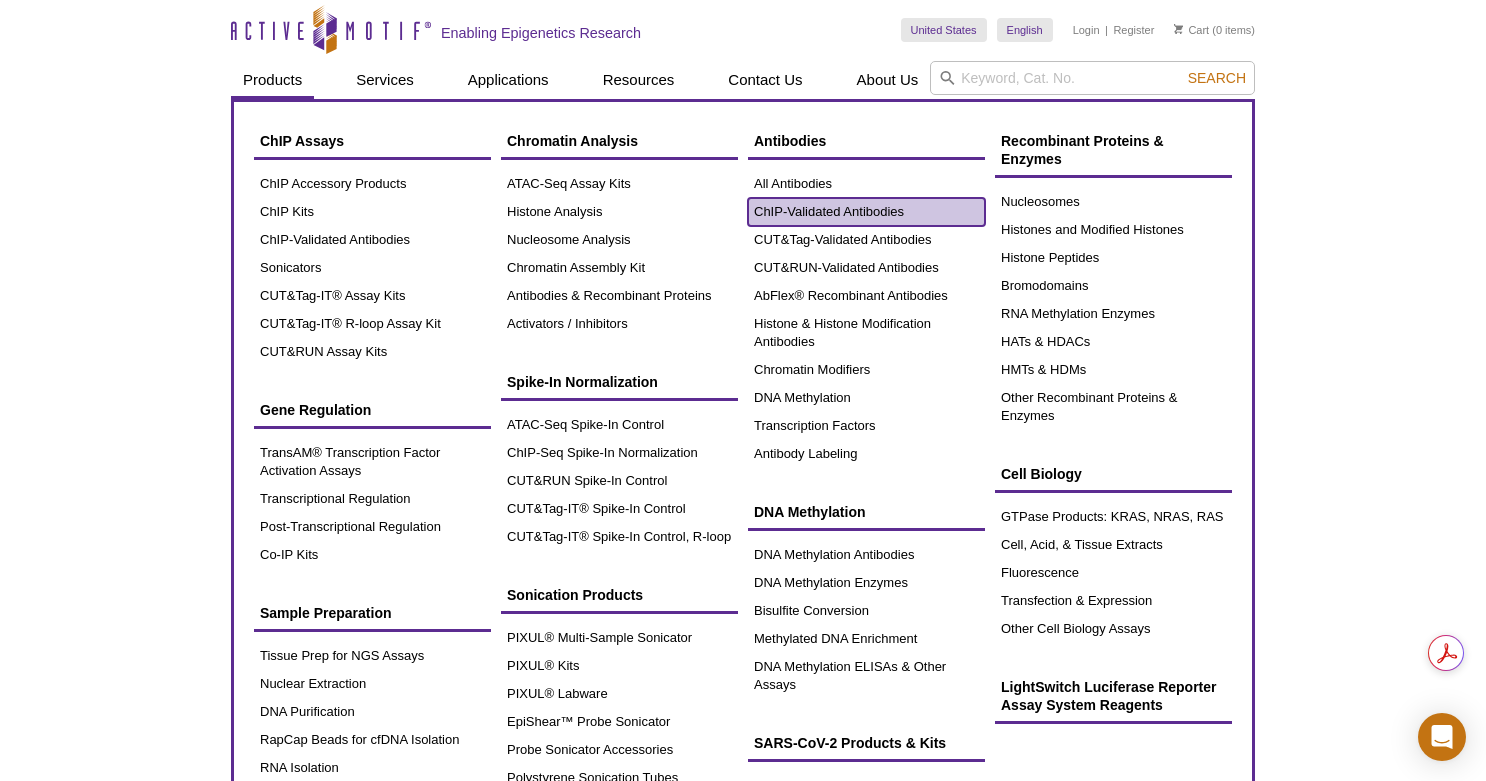 click on "ChIP-Validated Antibodies" at bounding box center [866, 212] 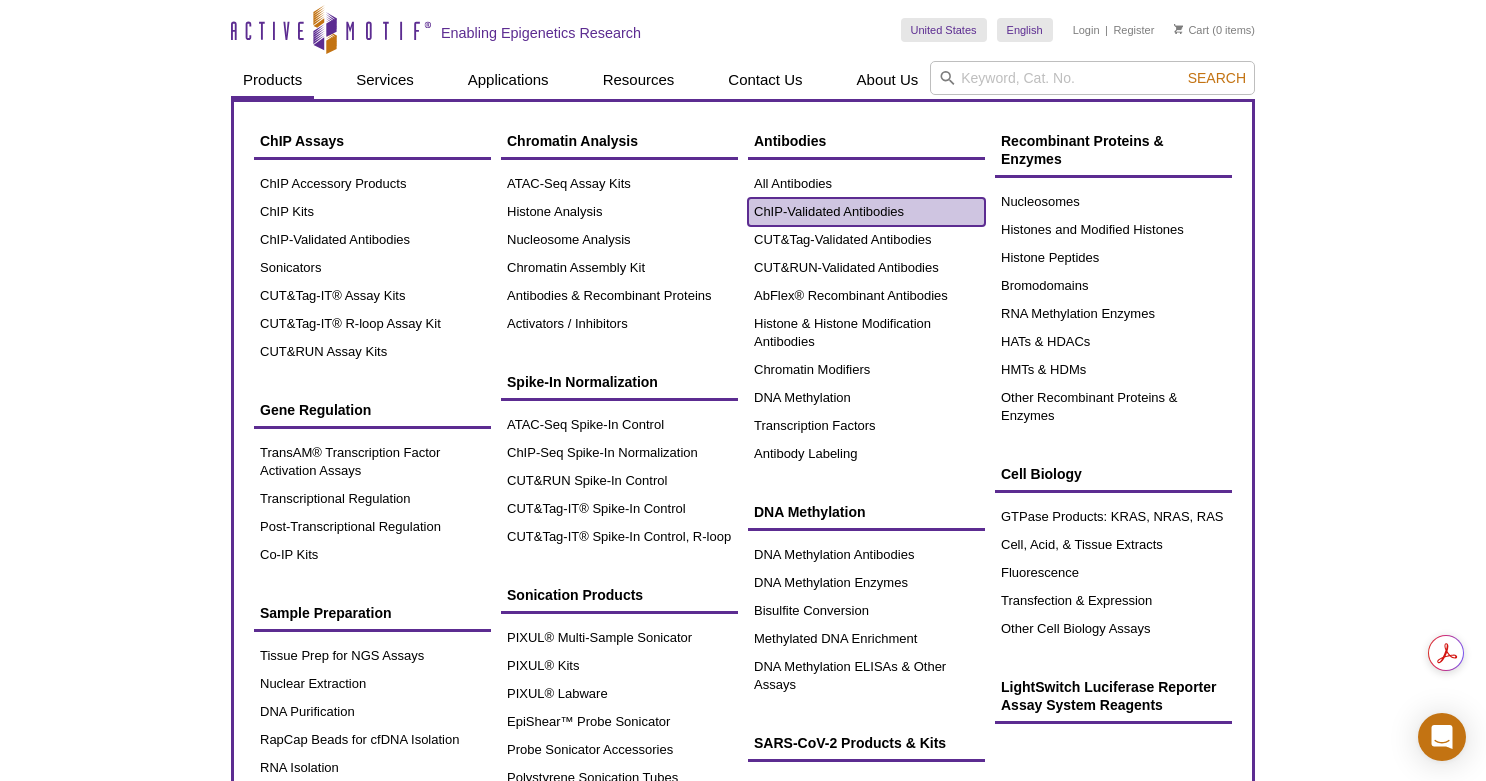 click on "ChIP-Validated Antibodies" at bounding box center (866, 212) 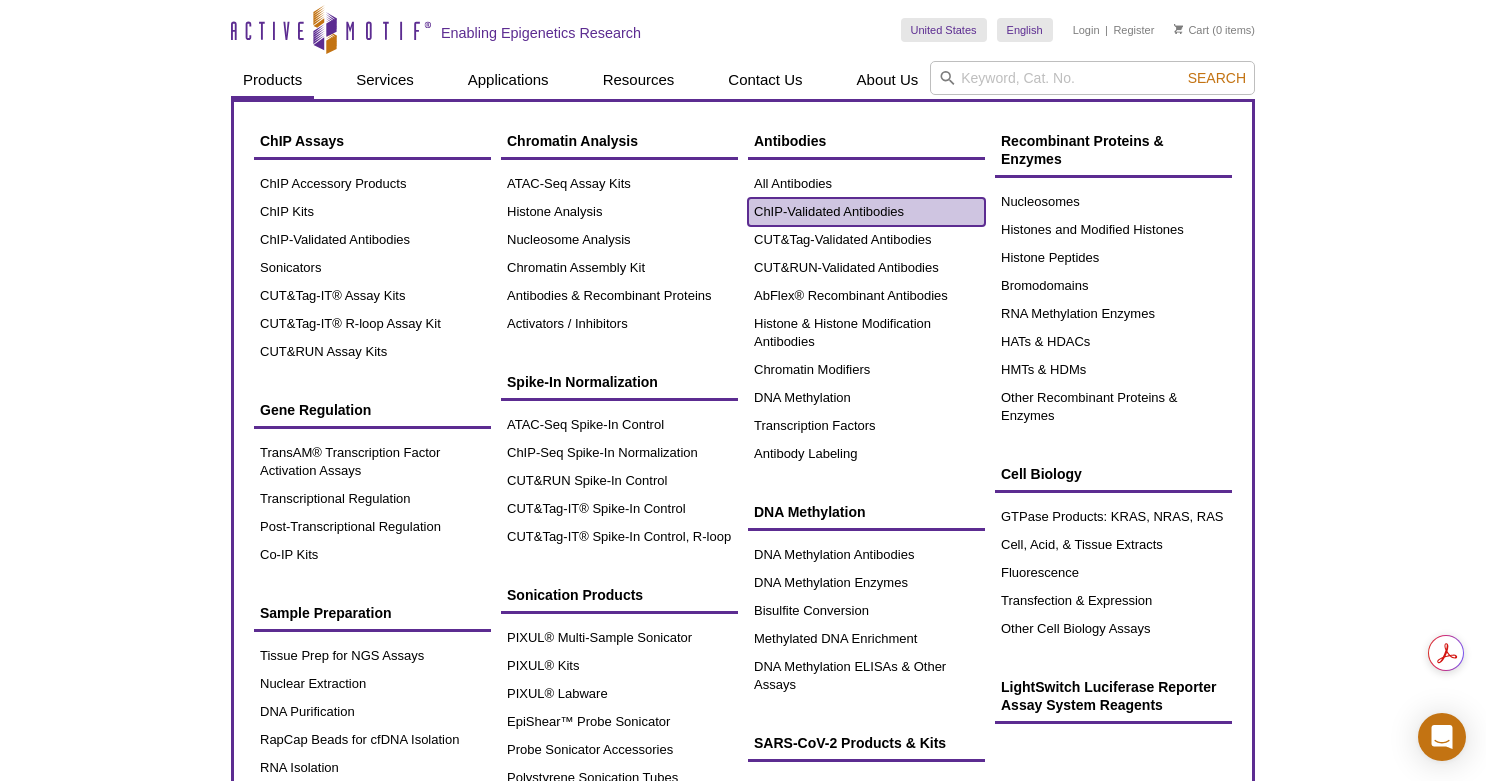 click on "ChIP-Validated Antibodies" at bounding box center [866, 212] 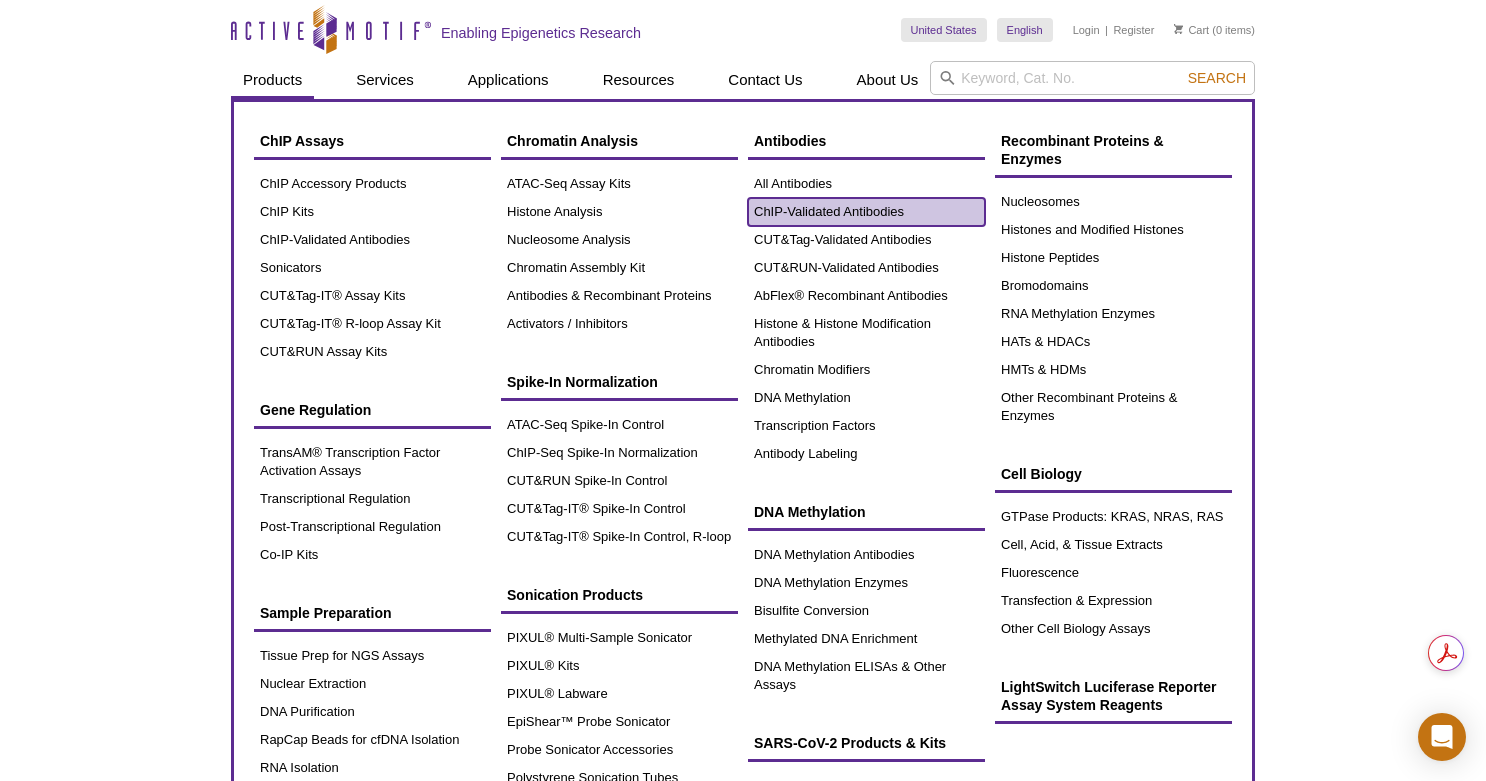 click on "ChIP-Validated Antibodies" at bounding box center [866, 212] 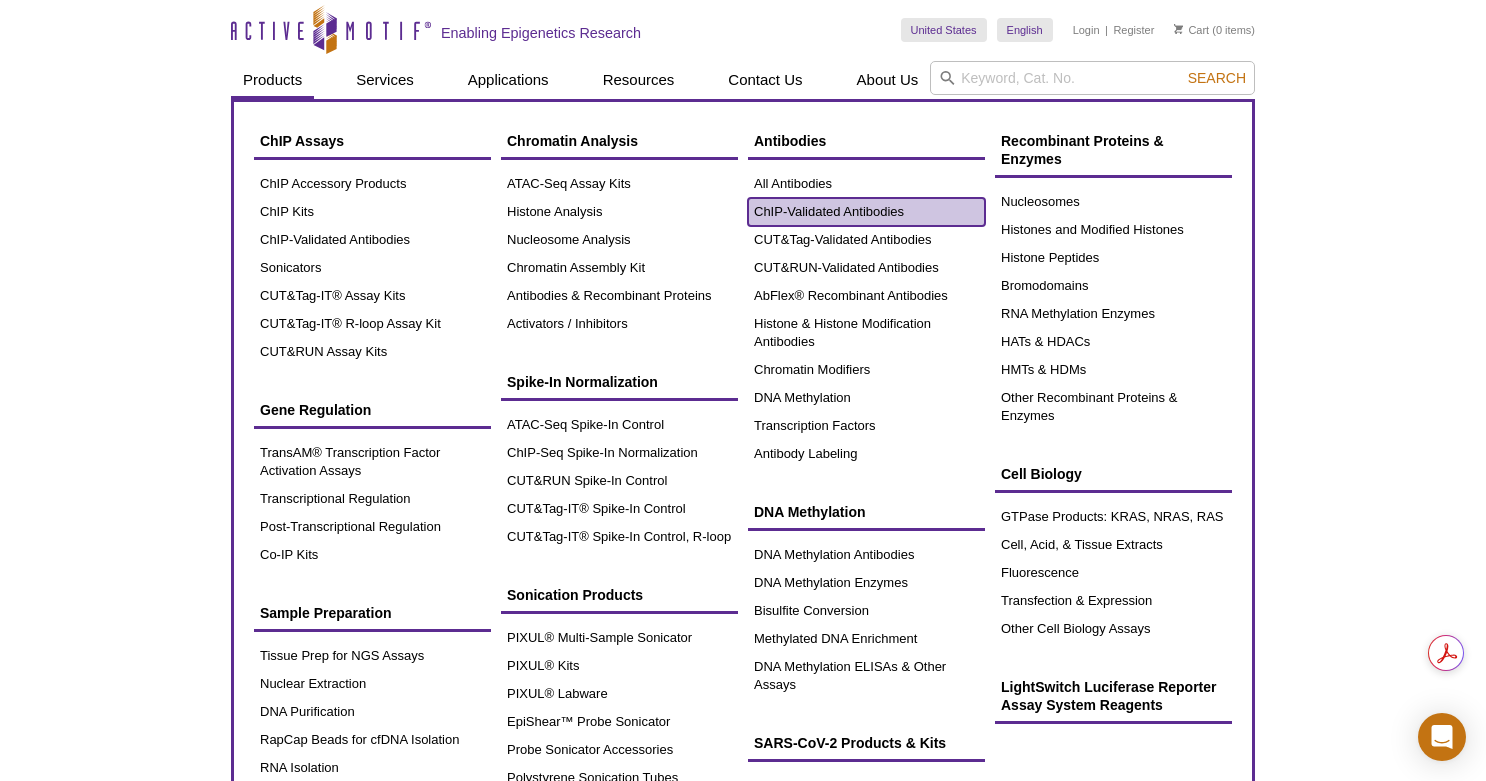 click on "ChIP-Validated Antibodies" at bounding box center (866, 212) 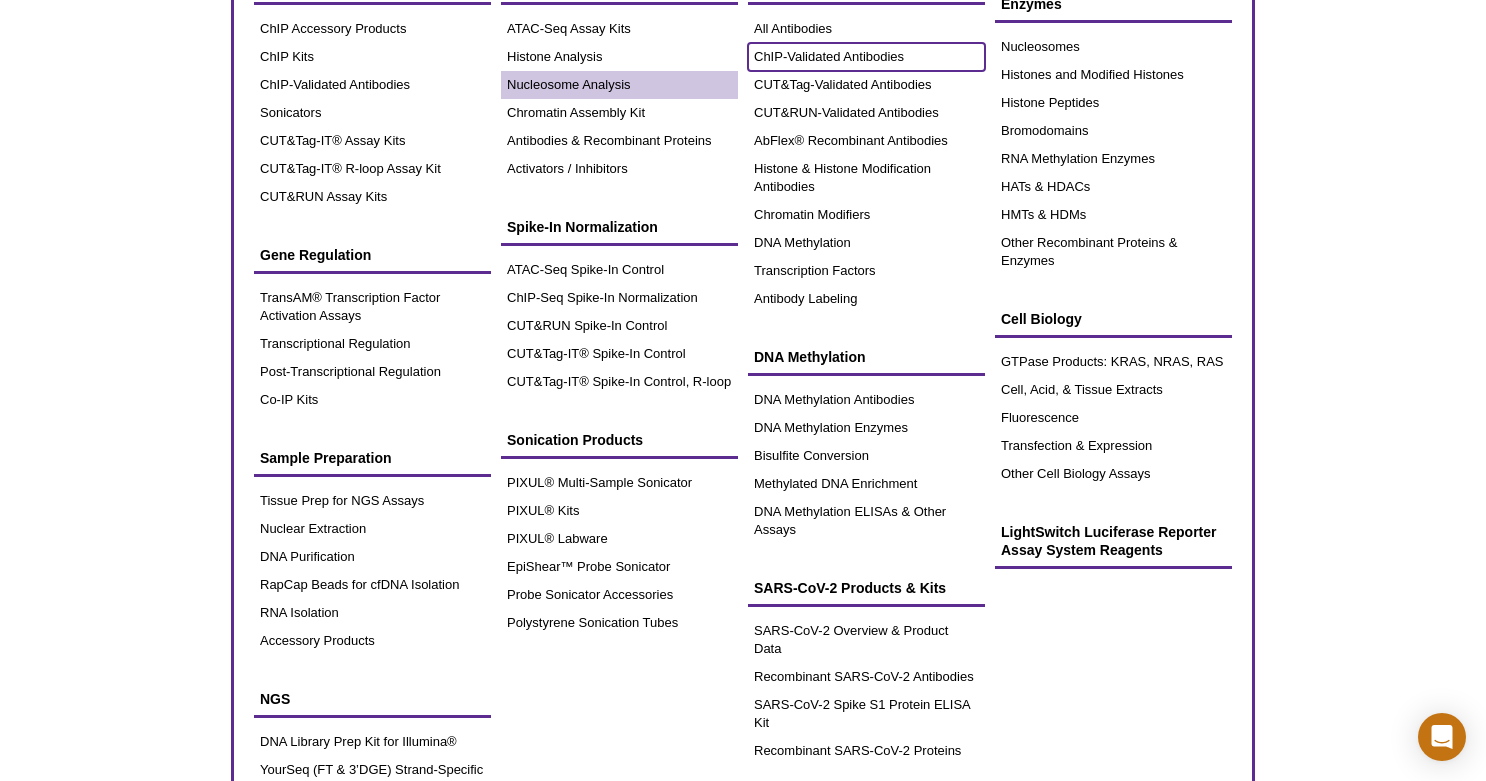 scroll, scrollTop: 0, scrollLeft: 0, axis: both 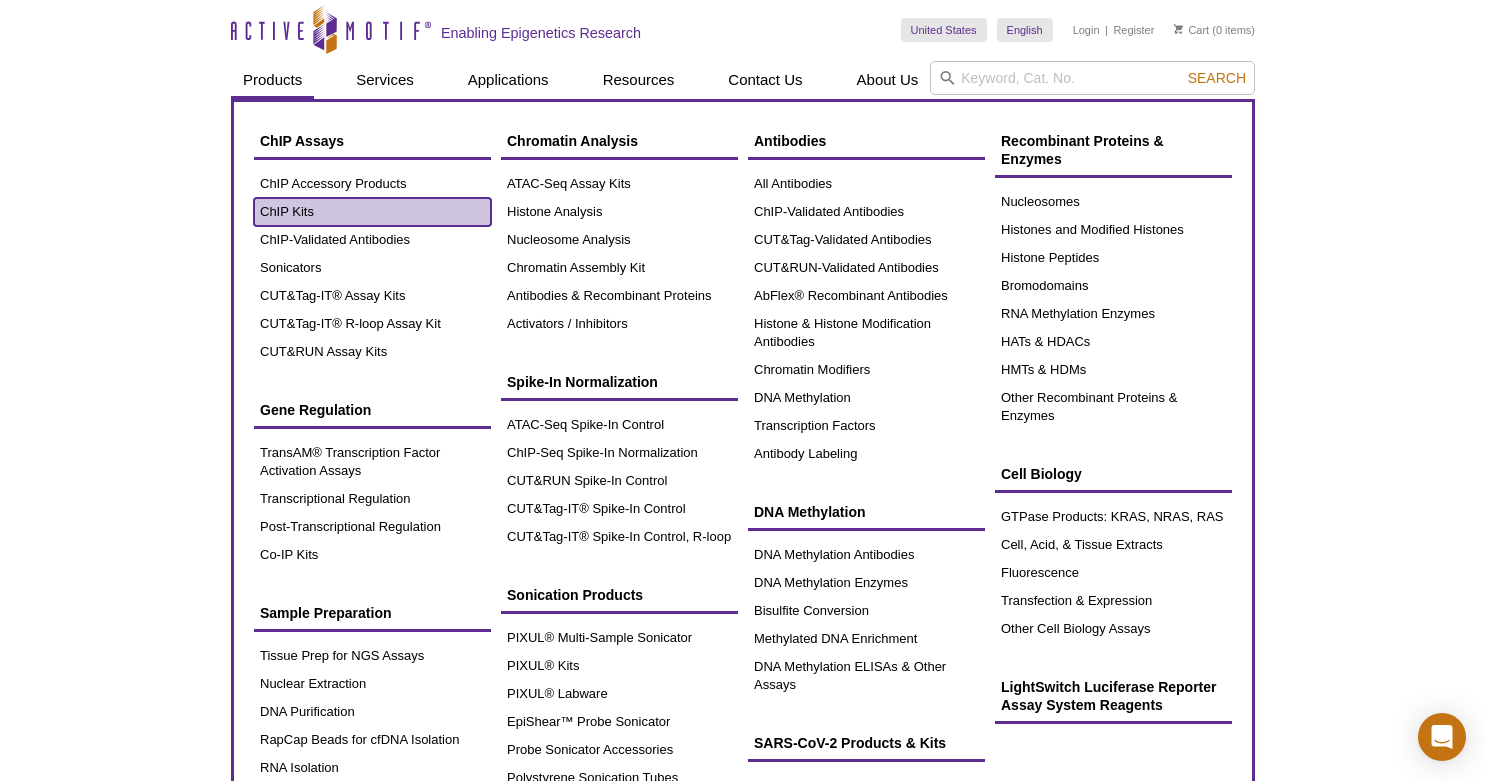 click on "ChIP Kits" at bounding box center [372, 212] 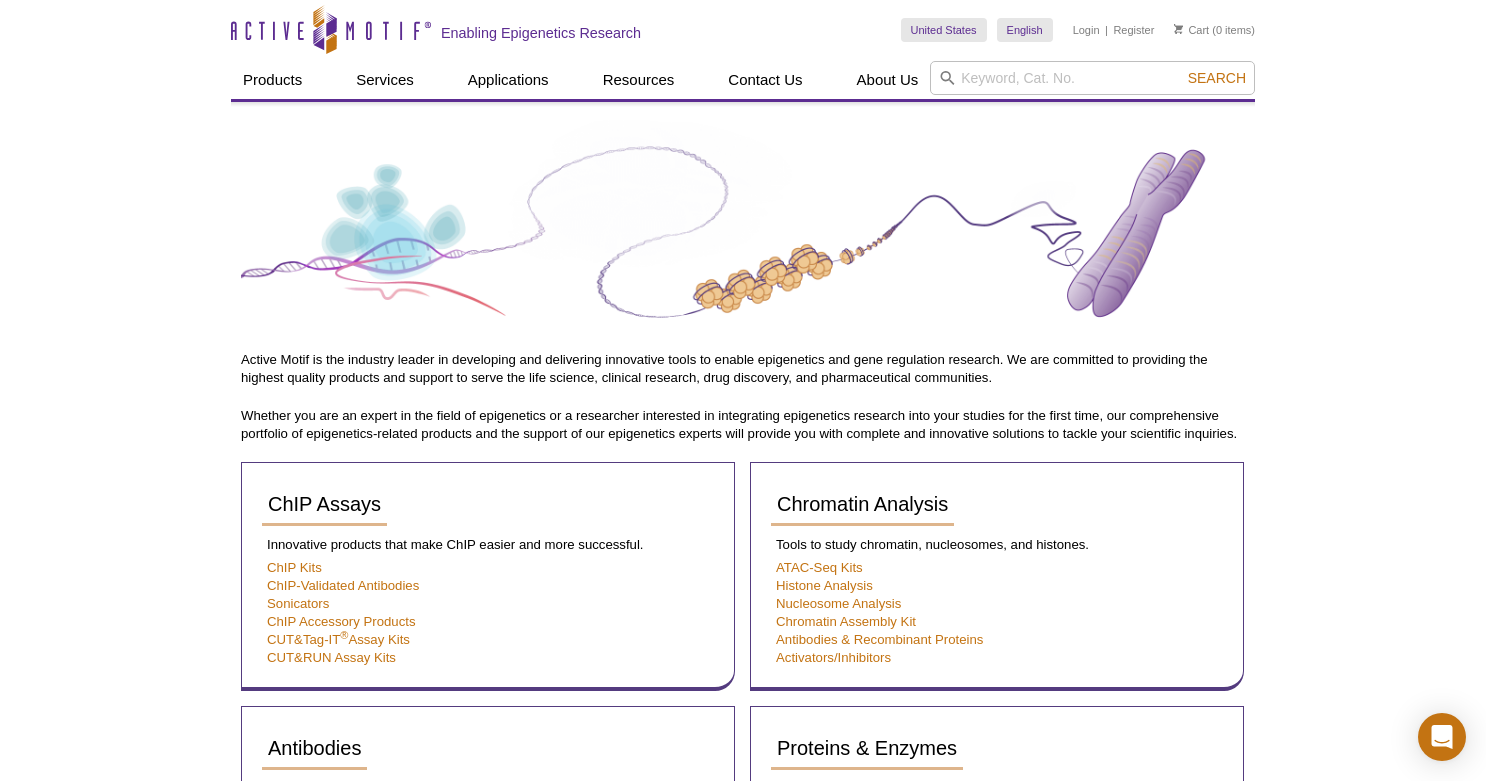 click on "Active Motif Logo
Enabling Epigenetics Research
0
Search
Skip to content
Active Motif Logo
Enabling Epigenetics Research
United States
Australia
Austria
Belgium
Brazil
Canada
China Czech Republic India" at bounding box center [743, 1209] 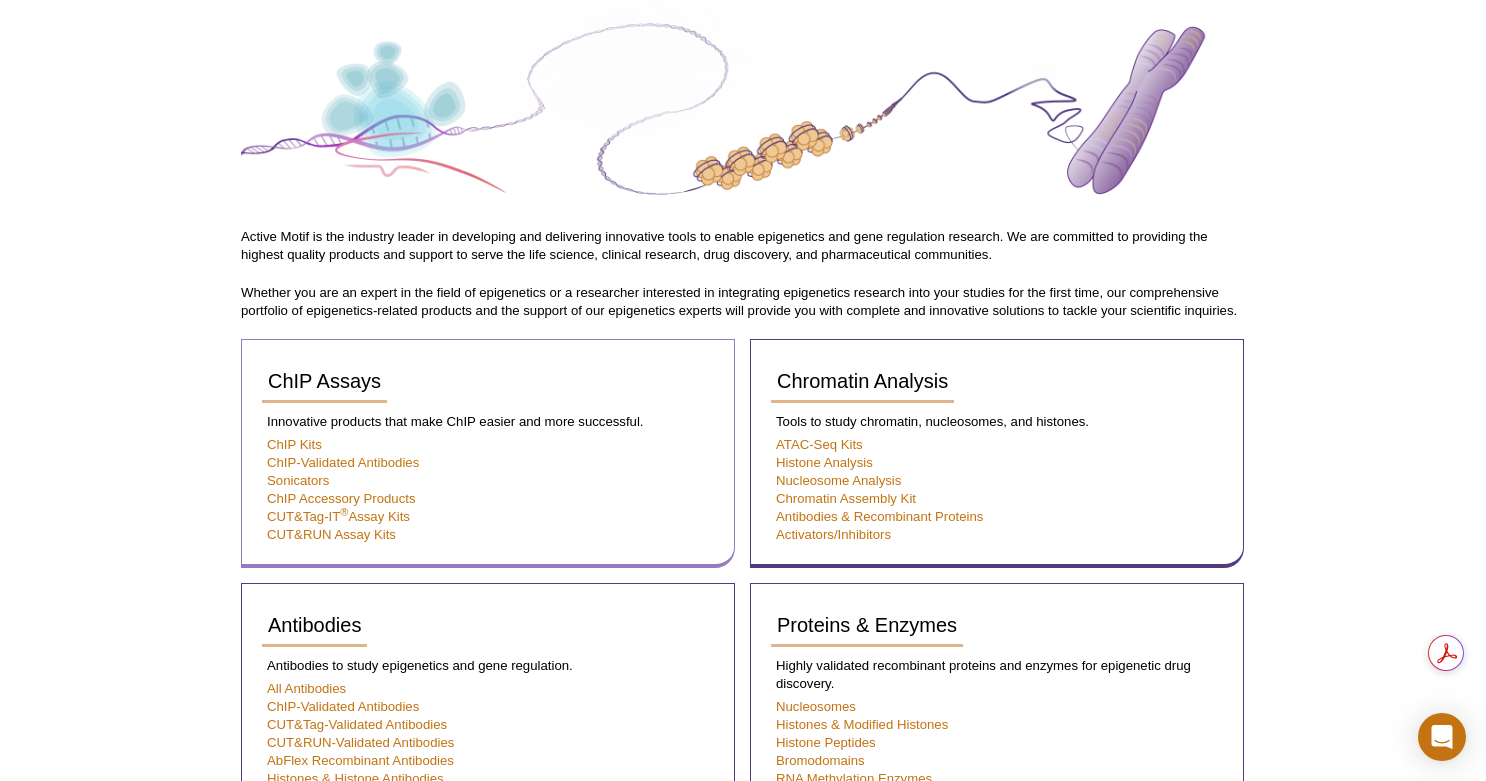 scroll, scrollTop: 124, scrollLeft: 0, axis: vertical 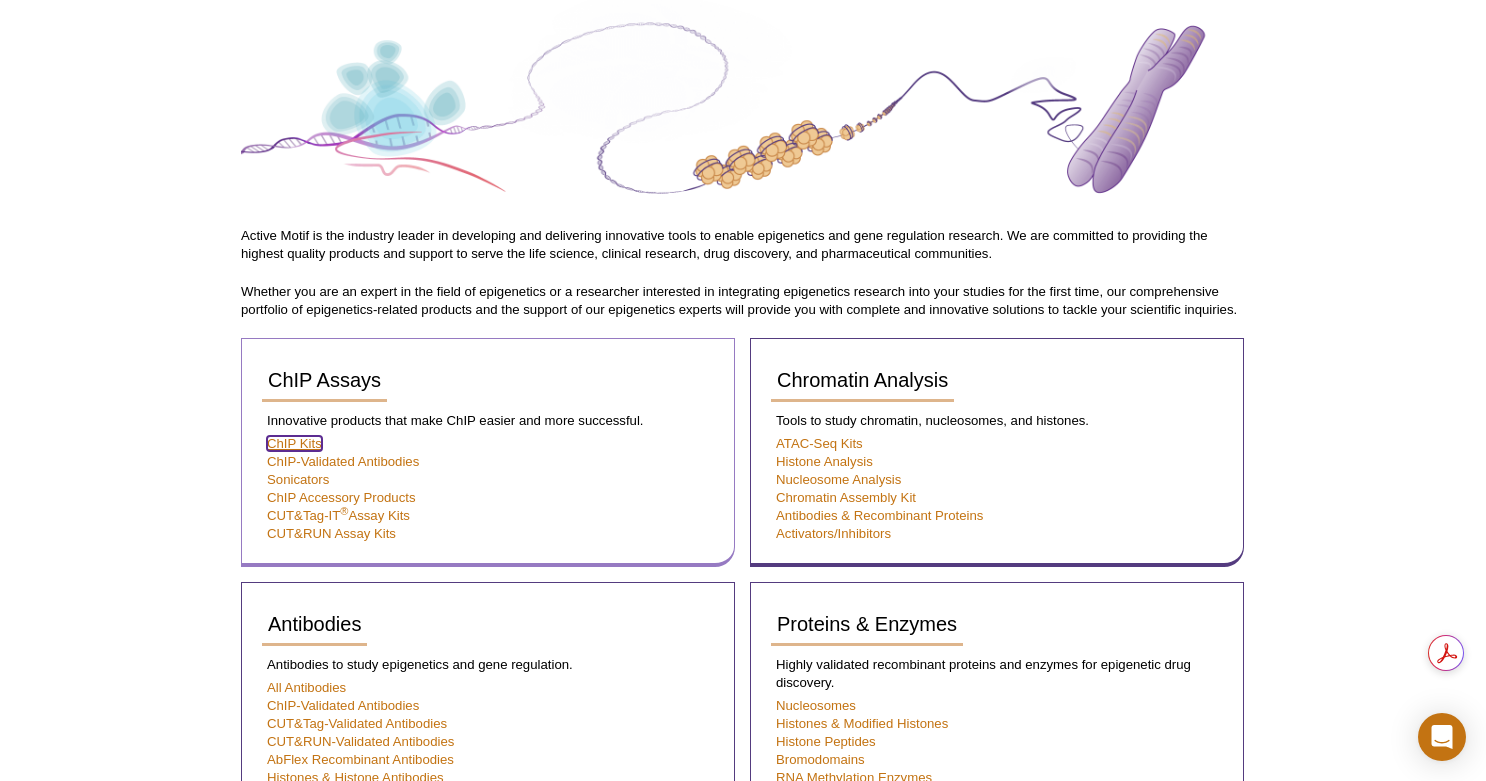 click on "ChIP Kits" at bounding box center (294, 443) 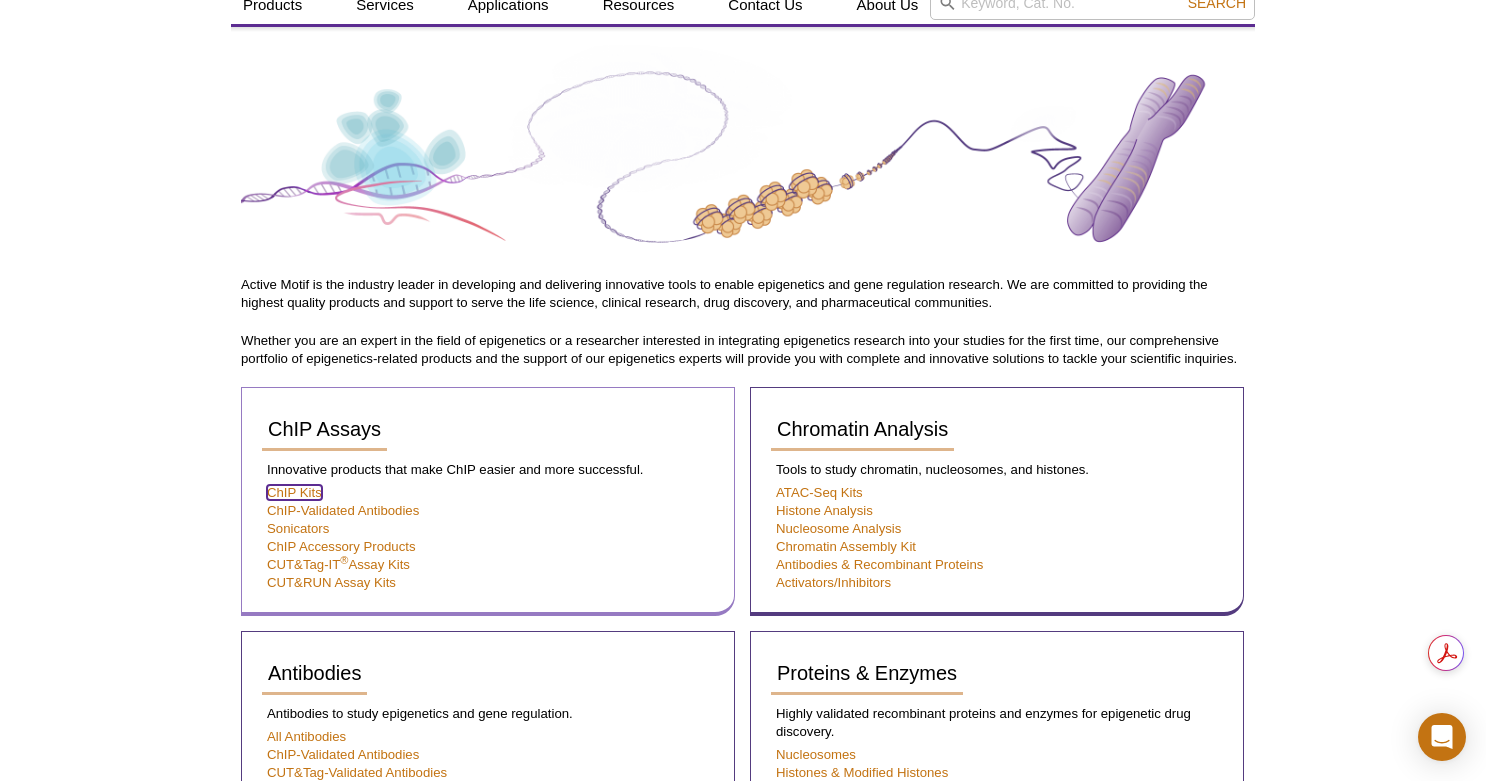 scroll, scrollTop: 0, scrollLeft: 0, axis: both 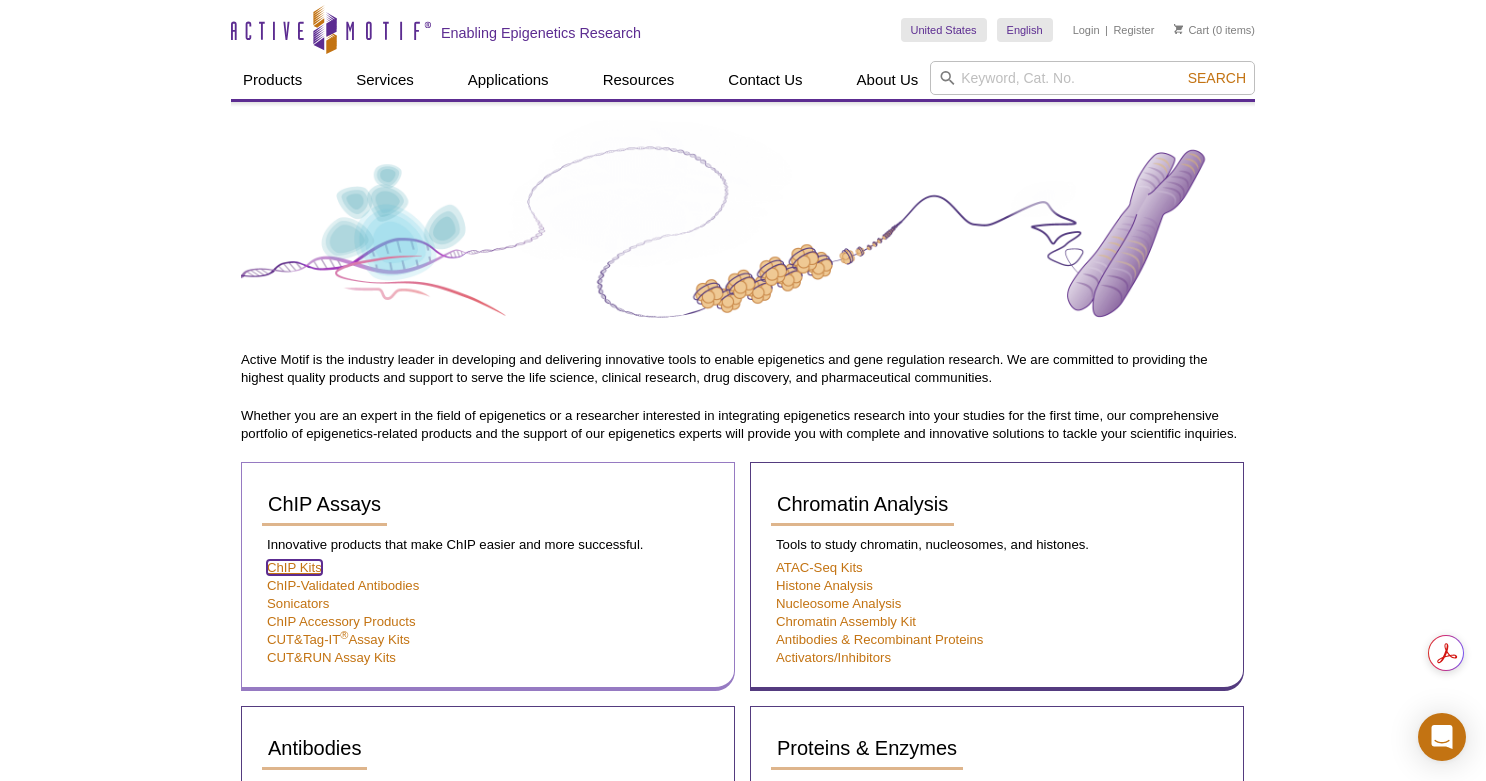 click on "ChIP Kits" at bounding box center (294, 567) 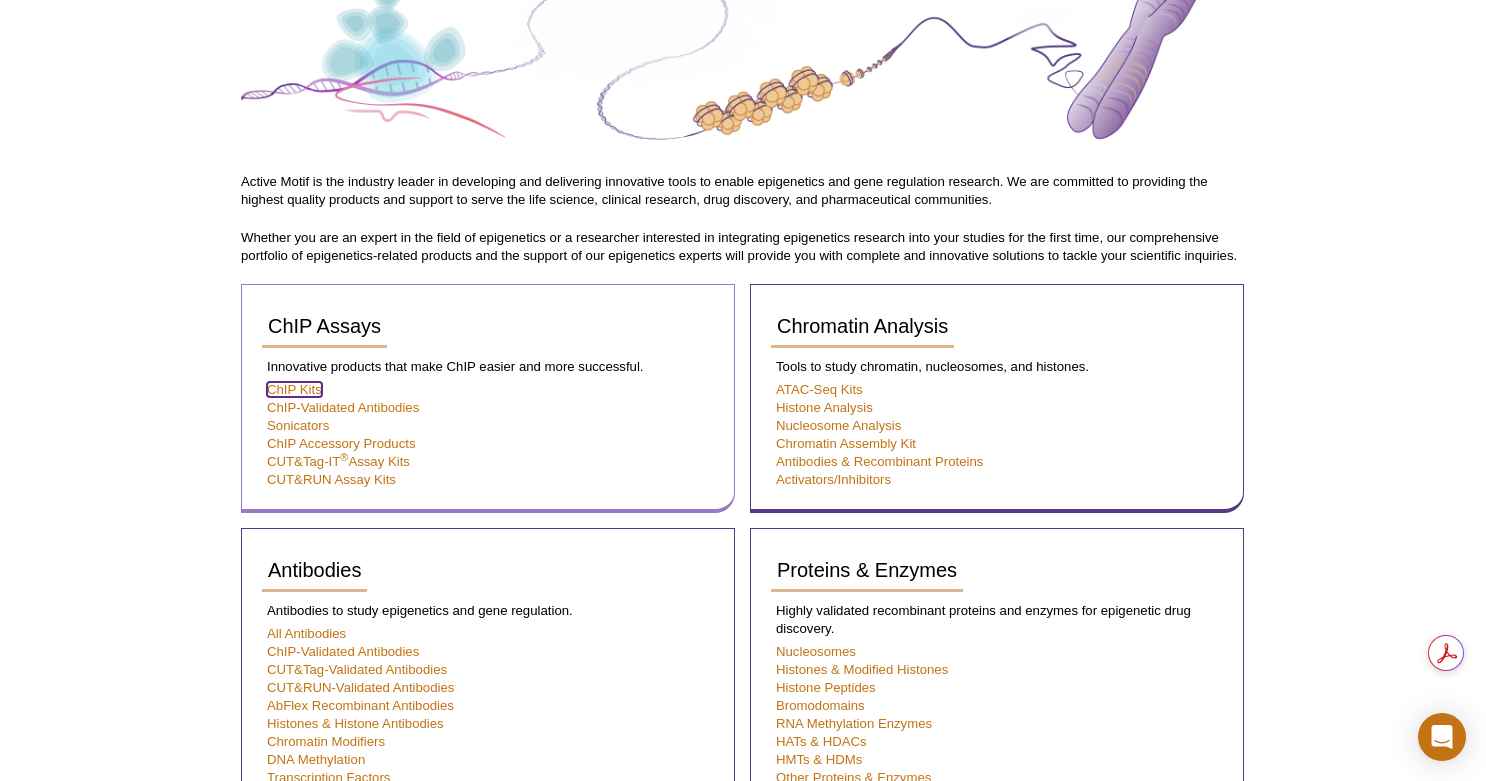 scroll, scrollTop: 0, scrollLeft: 0, axis: both 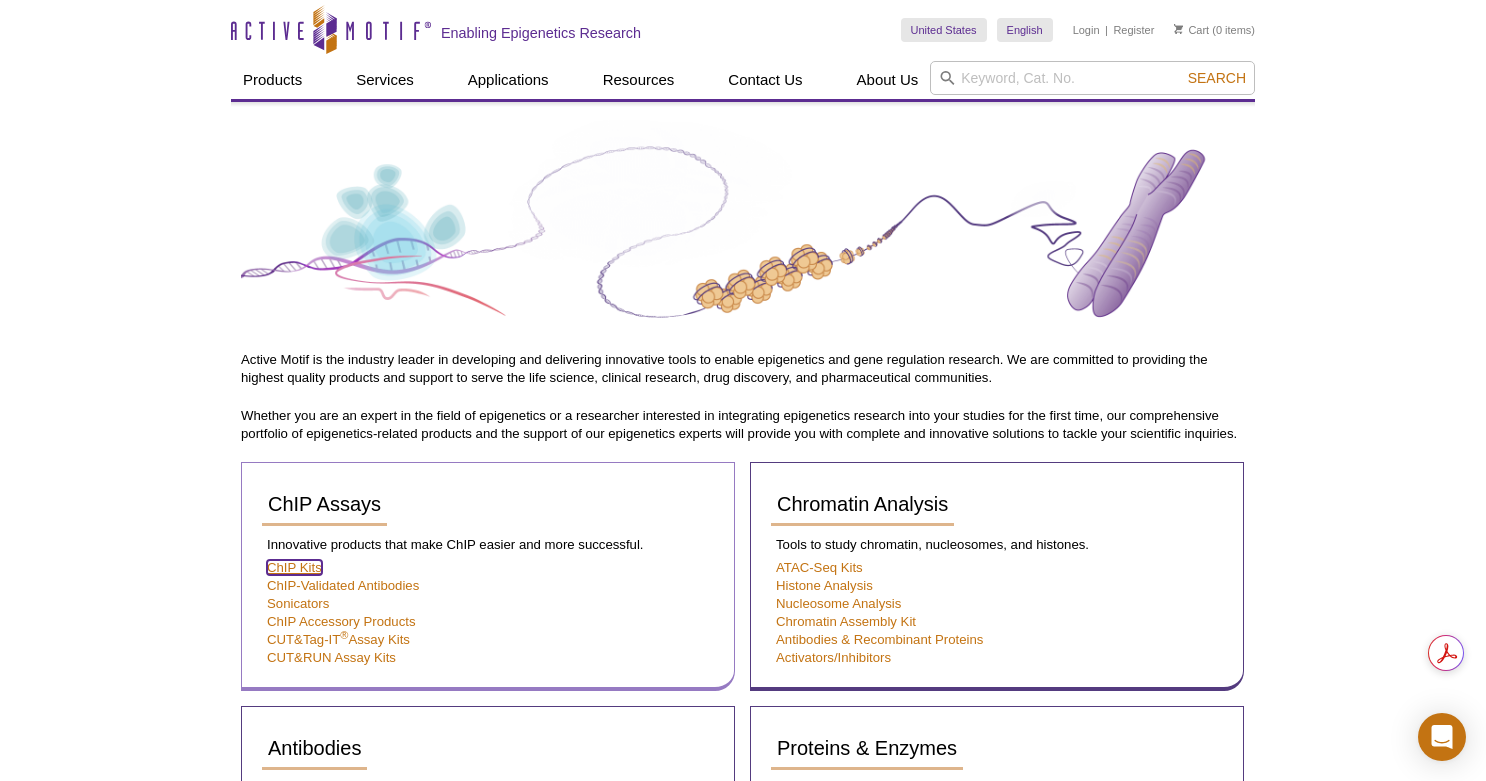 click on "ChIP Kits" at bounding box center [294, 567] 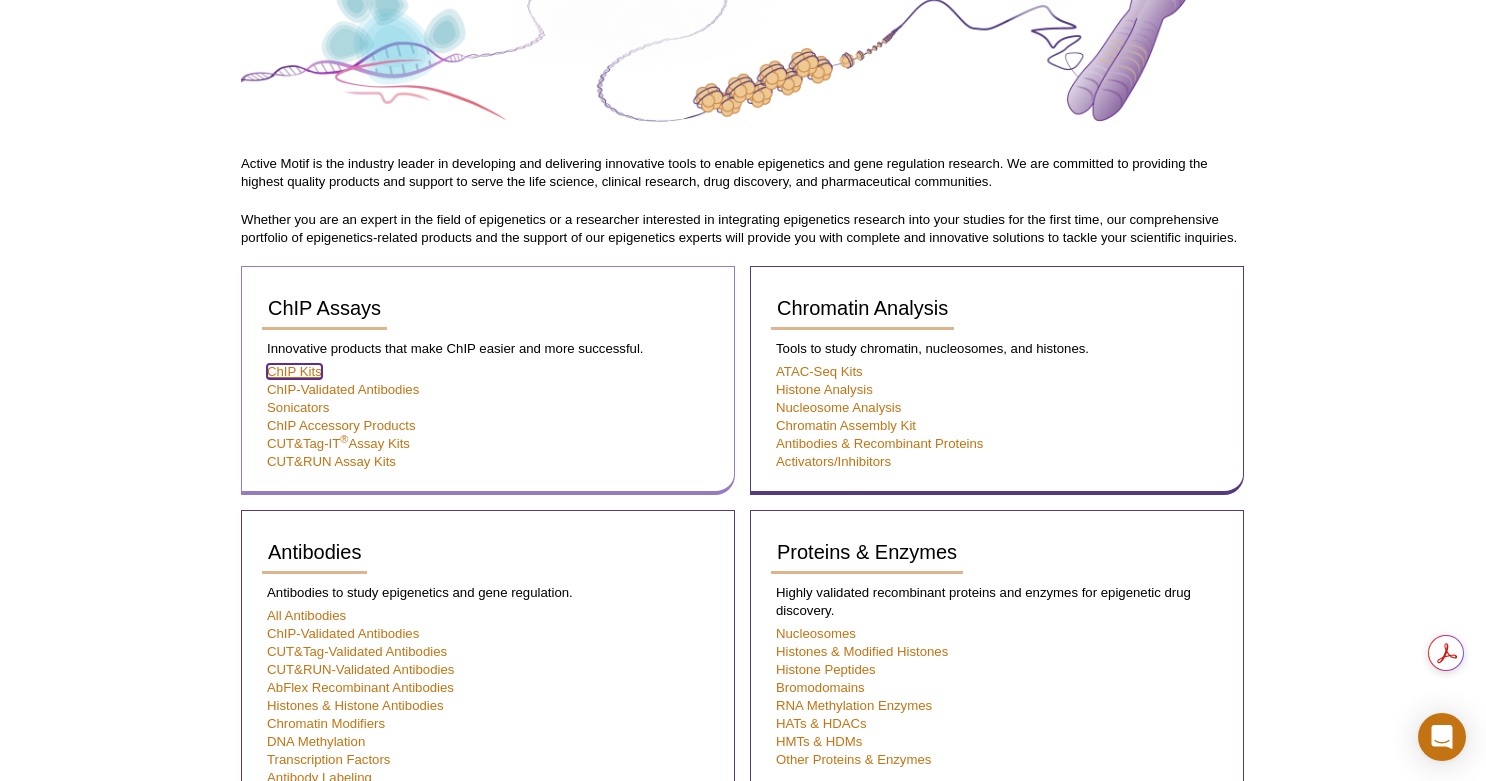 scroll, scrollTop: 203, scrollLeft: 0, axis: vertical 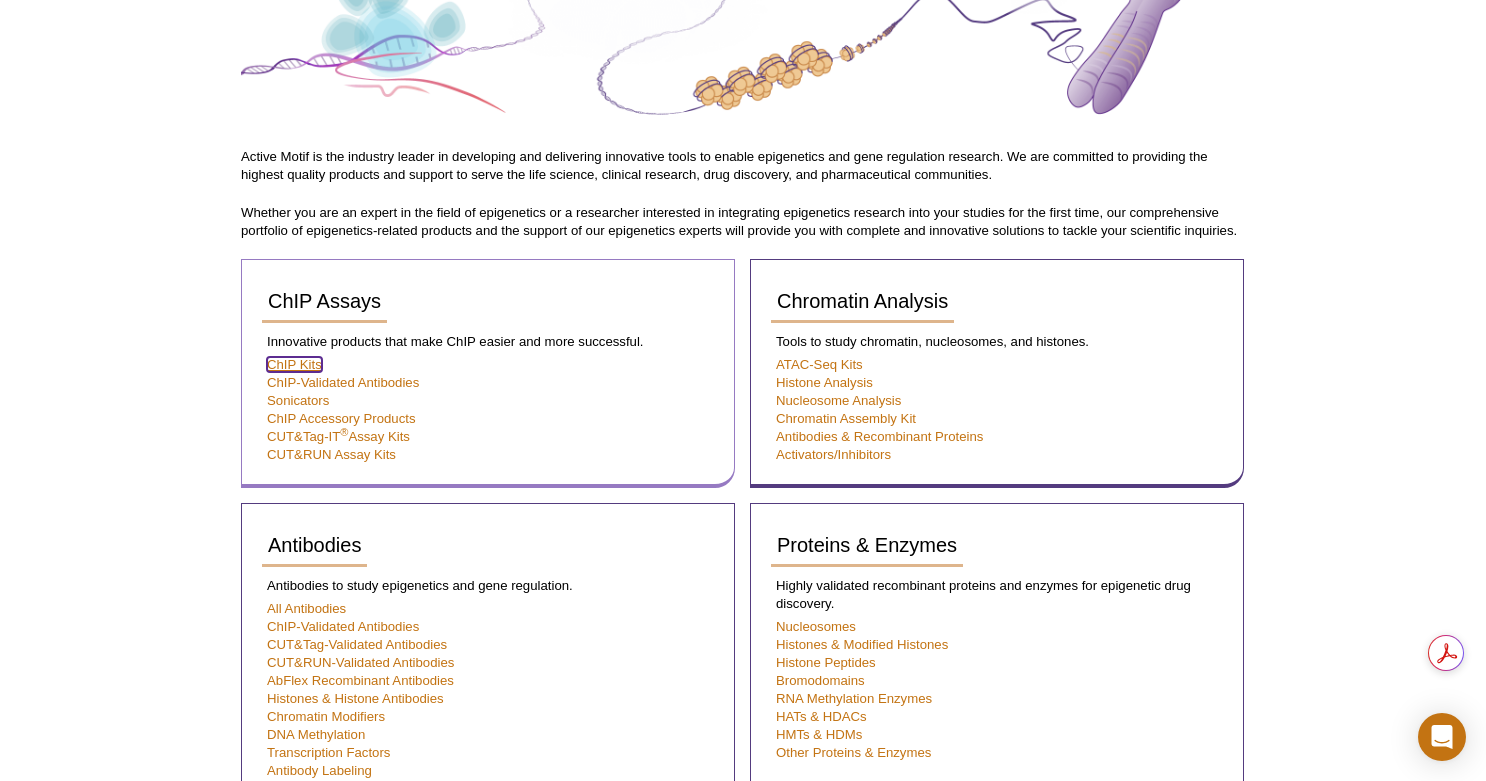 click on "ChIP Kits" at bounding box center [294, 364] 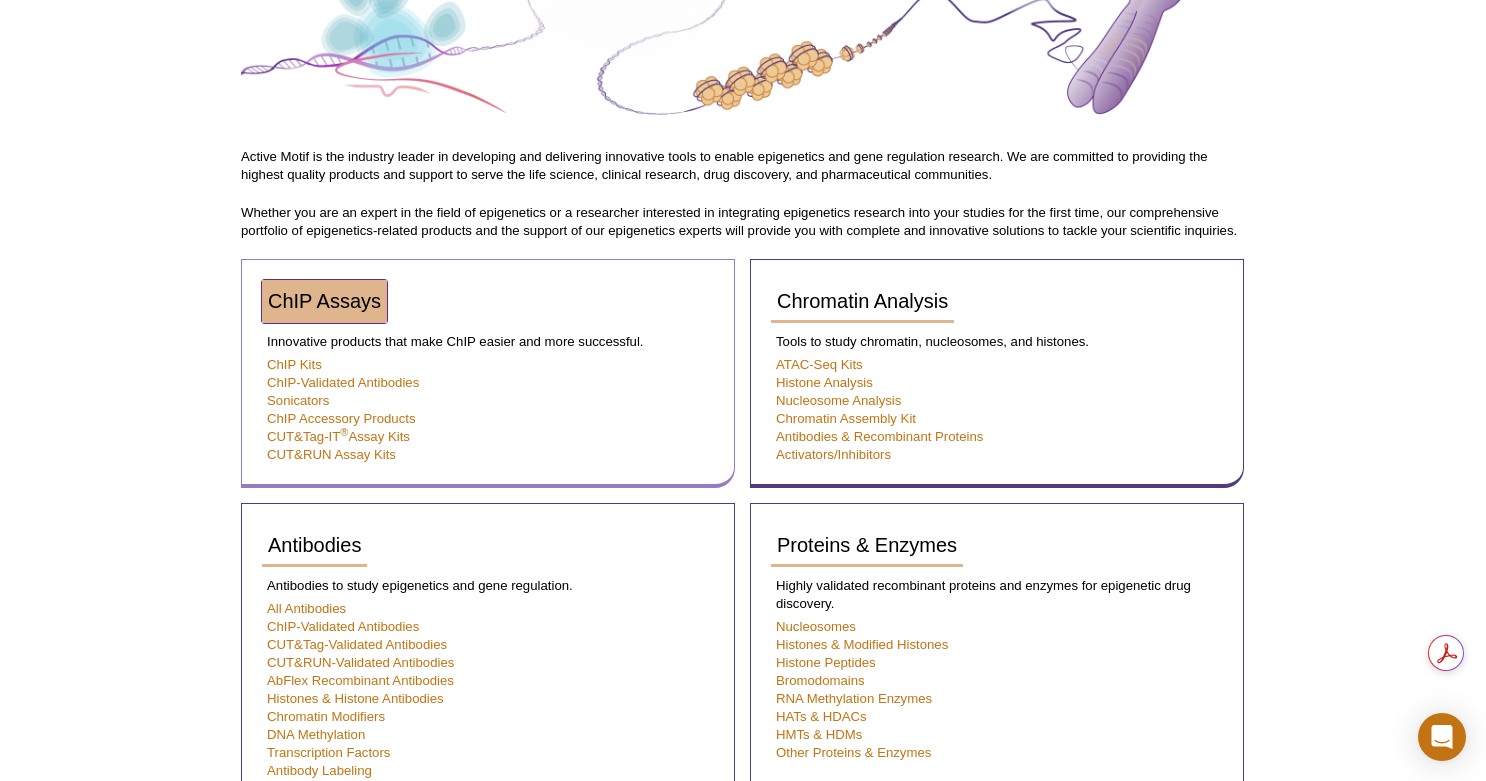 click on "ChIP Assays" at bounding box center [324, 301] 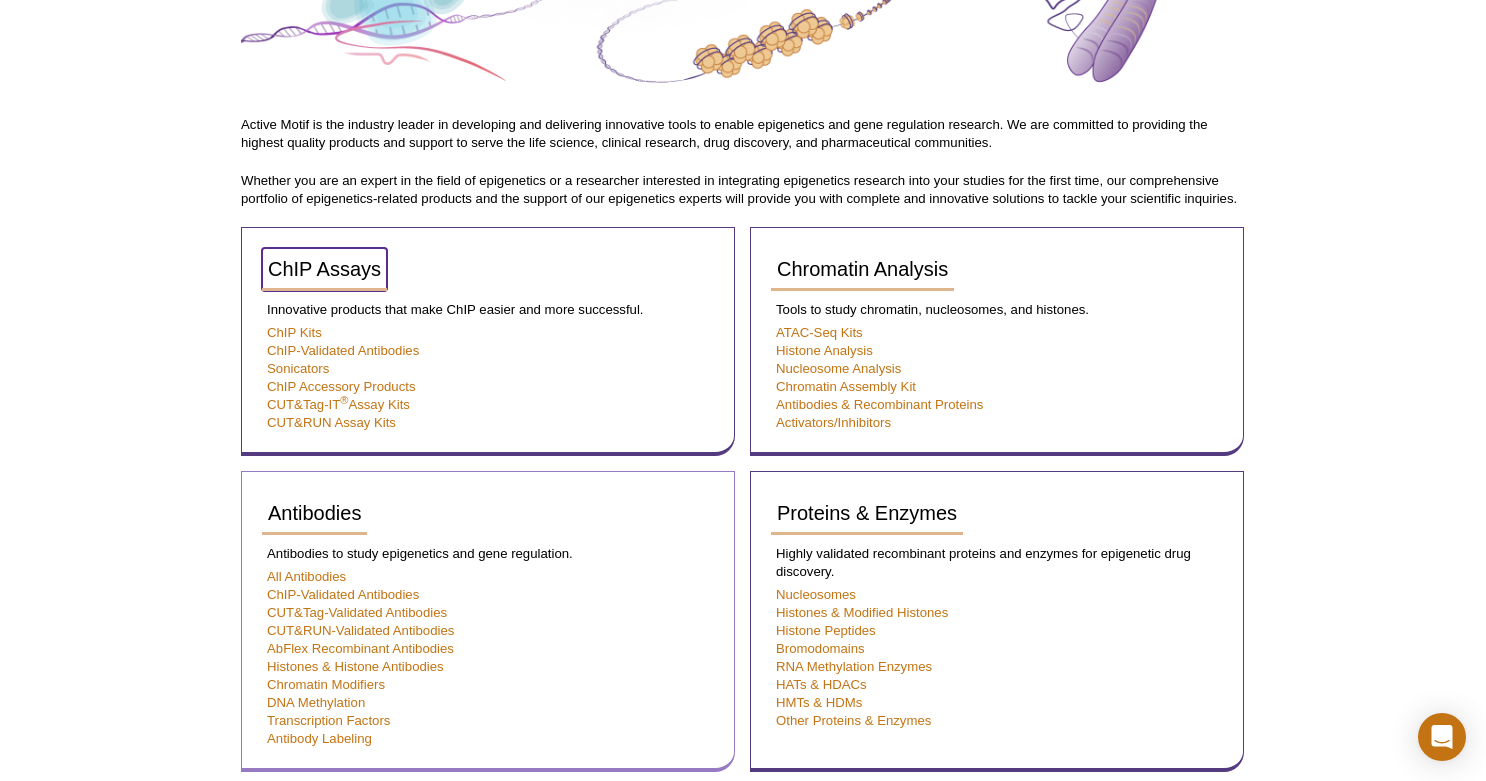 scroll, scrollTop: 0, scrollLeft: 0, axis: both 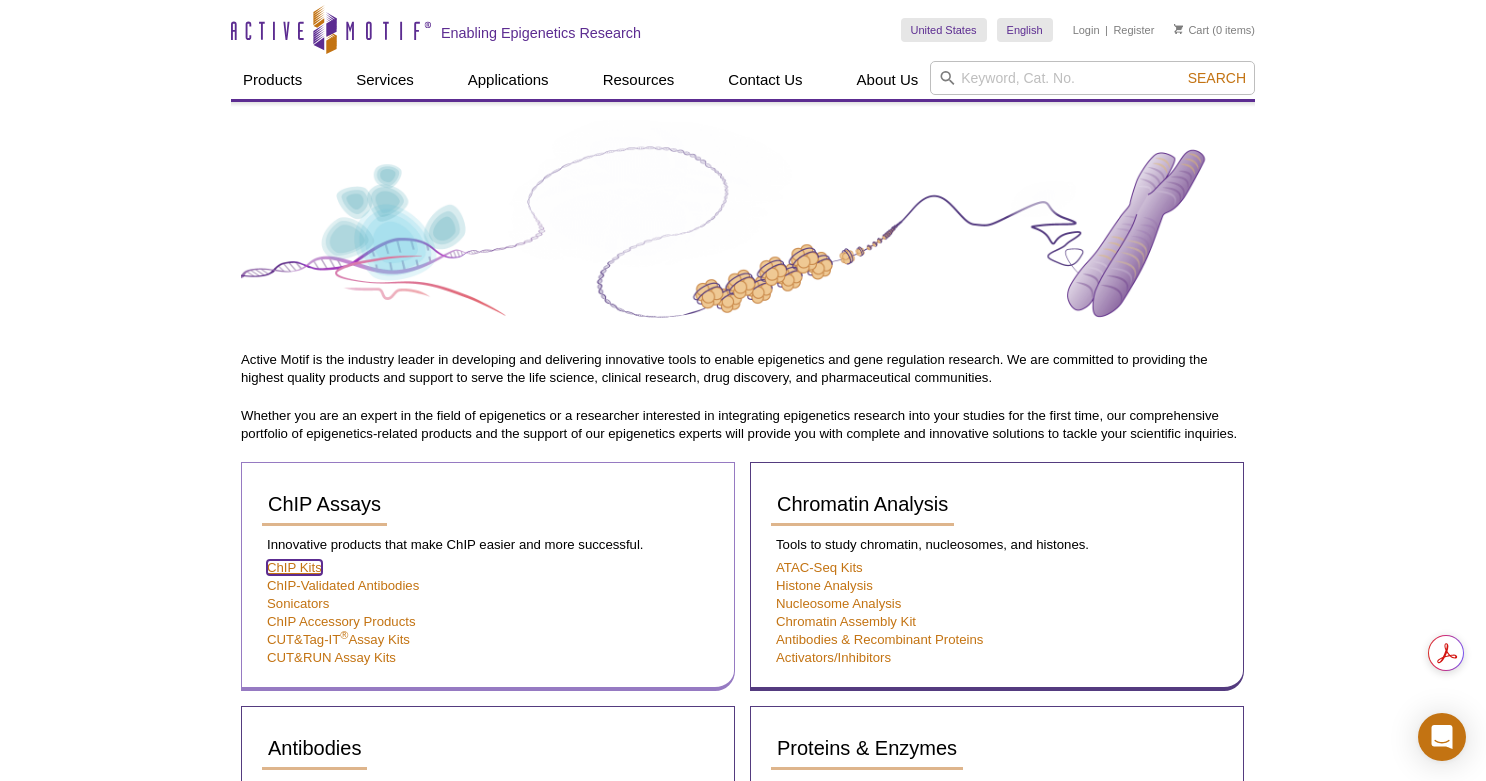 click on "ChIP Kits" at bounding box center [294, 567] 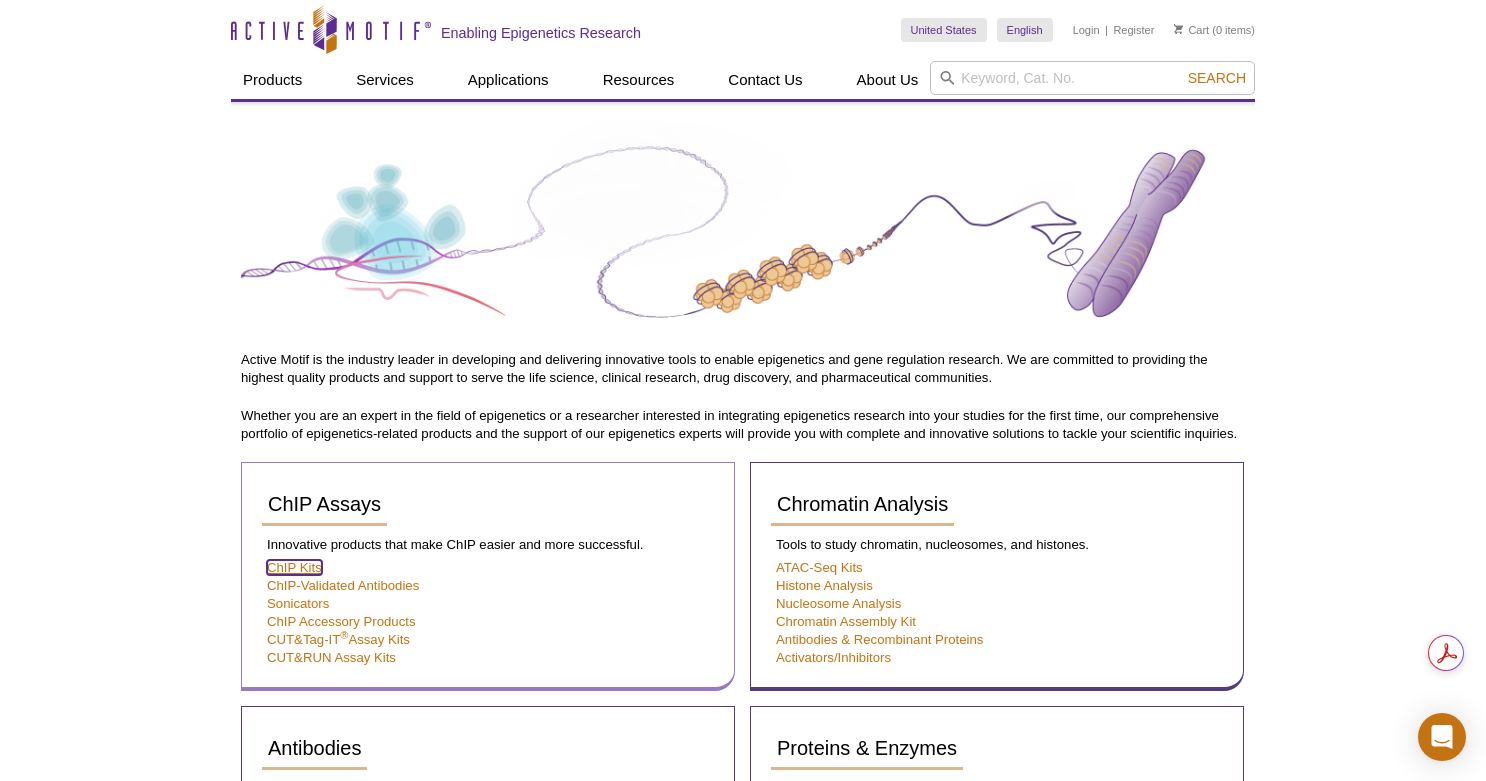 click on "ChIP Kits" at bounding box center [294, 567] 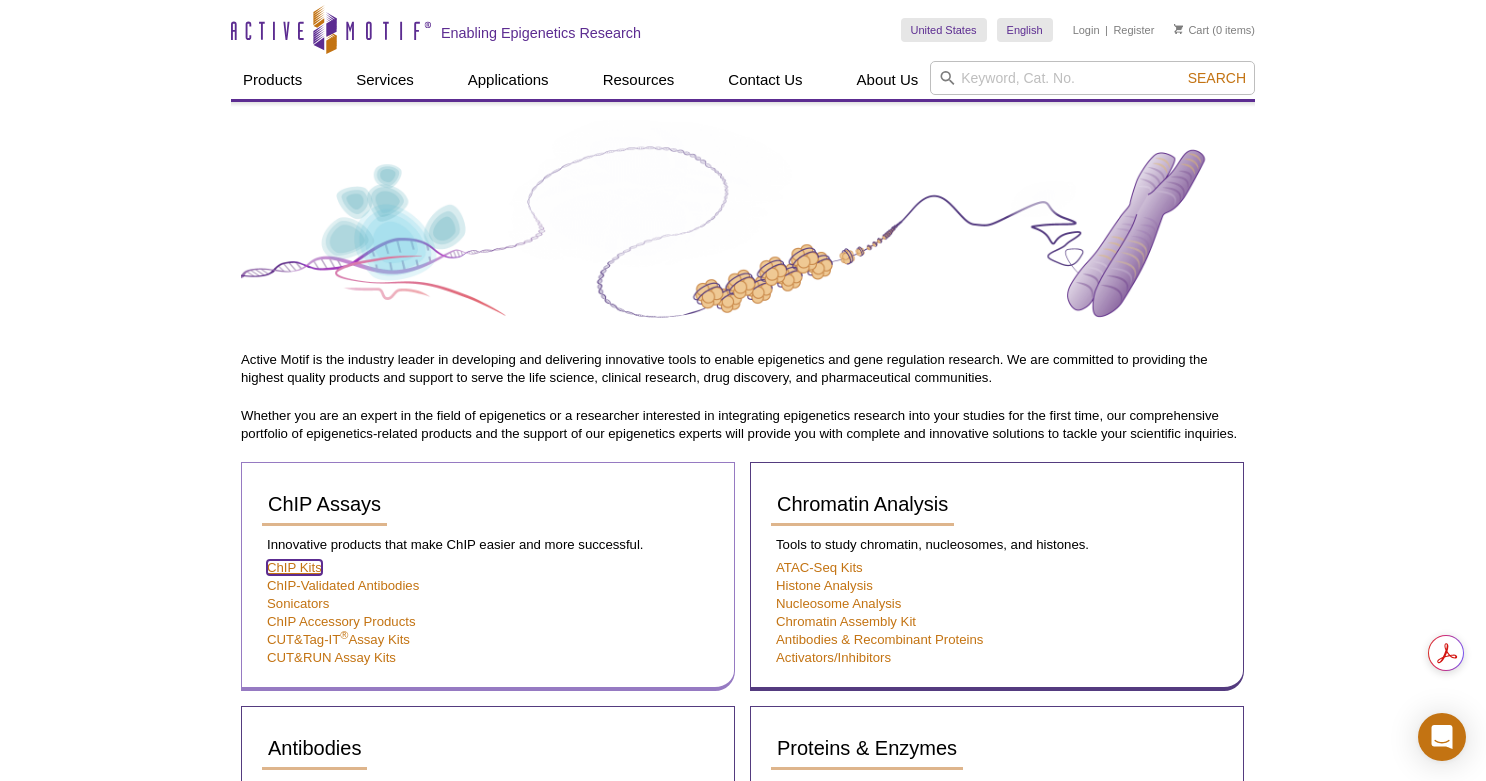 click on "ChIP Kits" at bounding box center [294, 567] 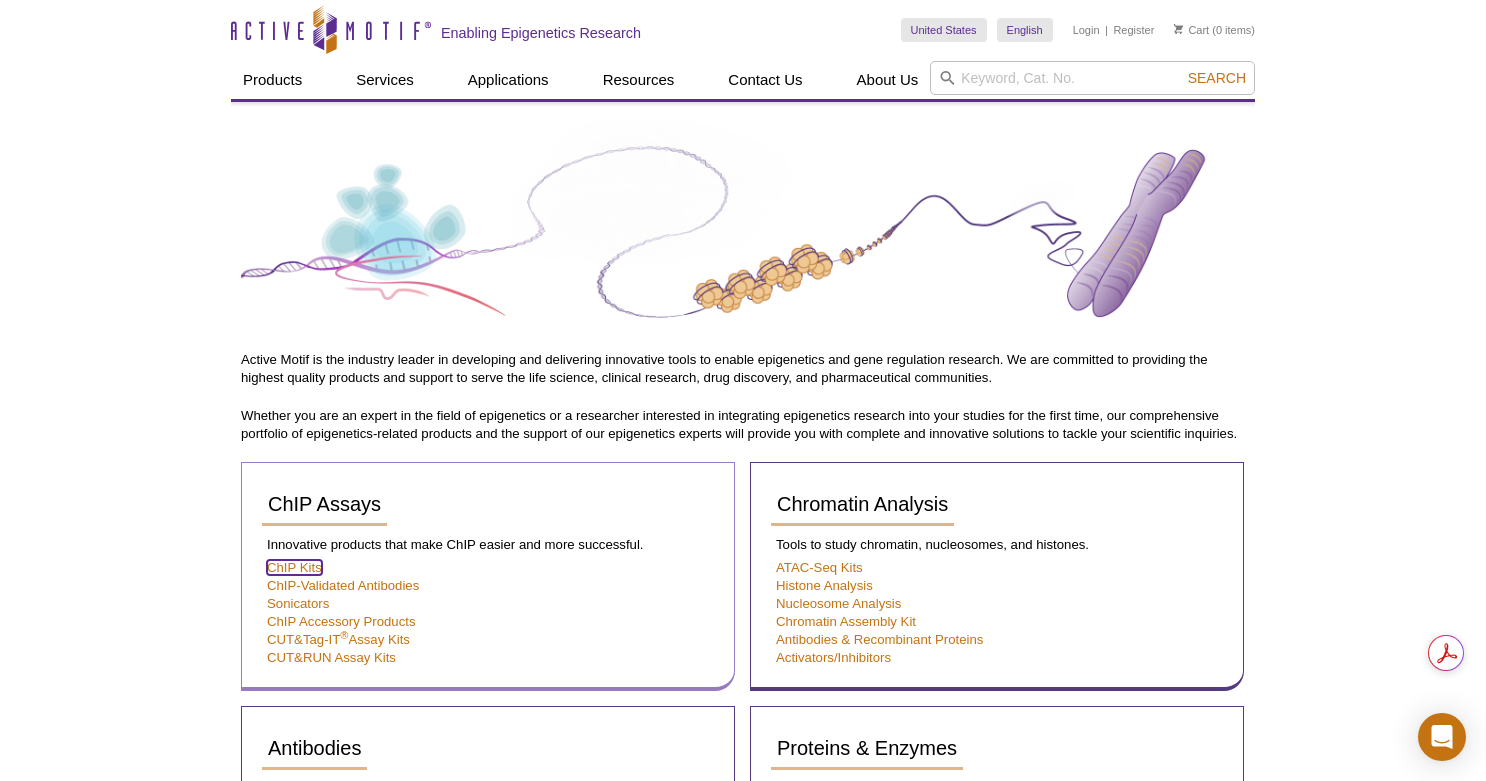 drag, startPoint x: 298, startPoint y: 572, endPoint x: 298, endPoint y: 555, distance: 17 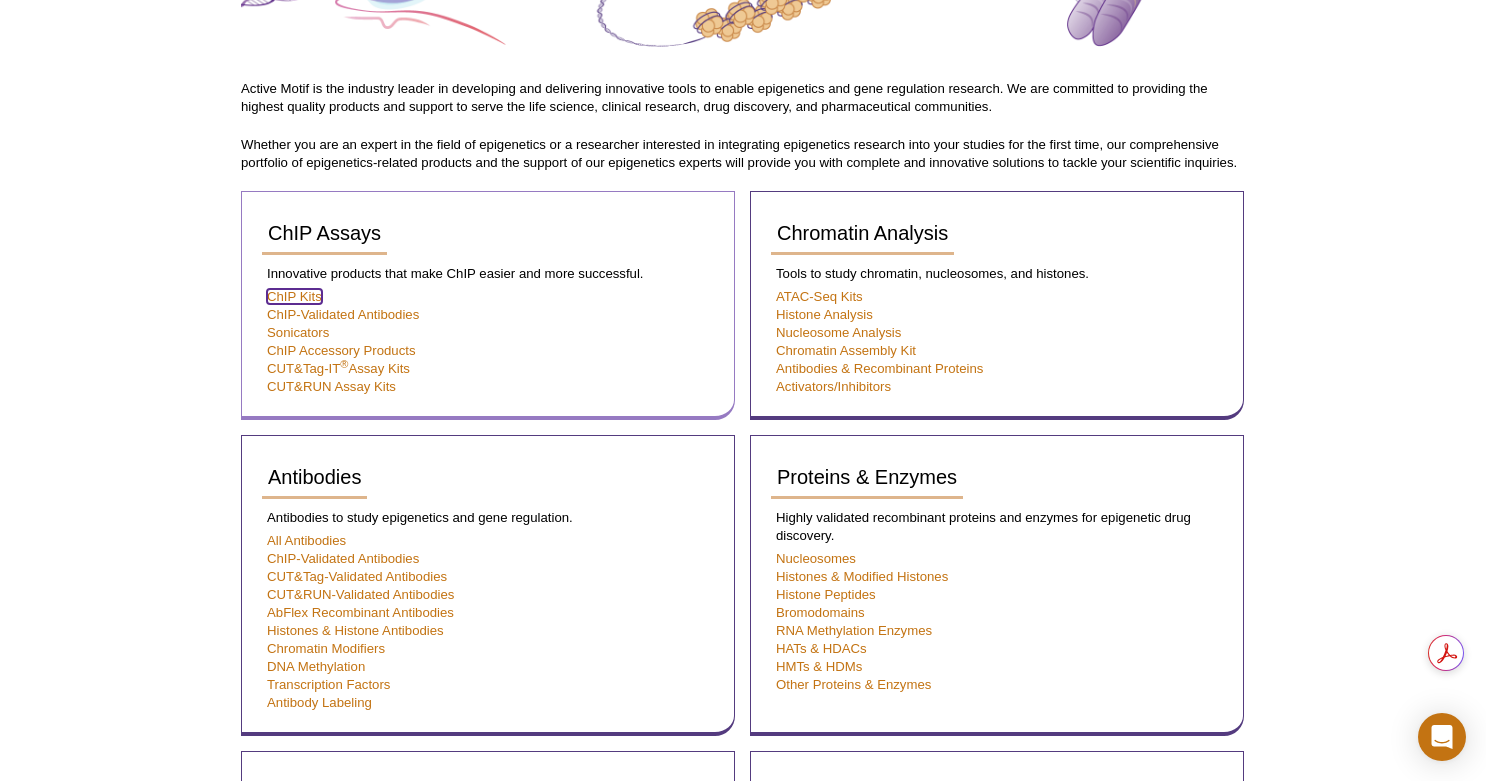 scroll, scrollTop: 289, scrollLeft: 0, axis: vertical 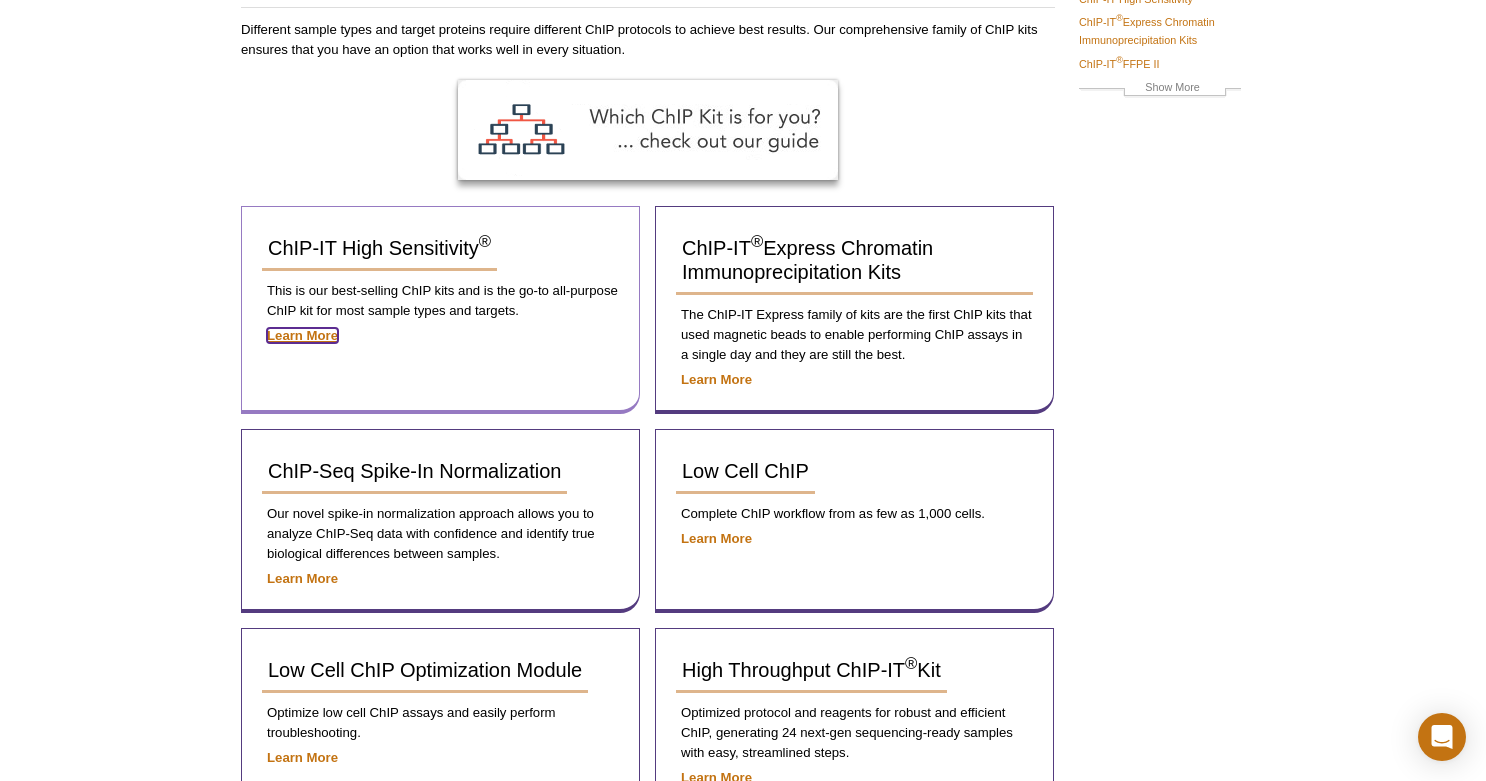 click on "Learn More" at bounding box center [302, 335] 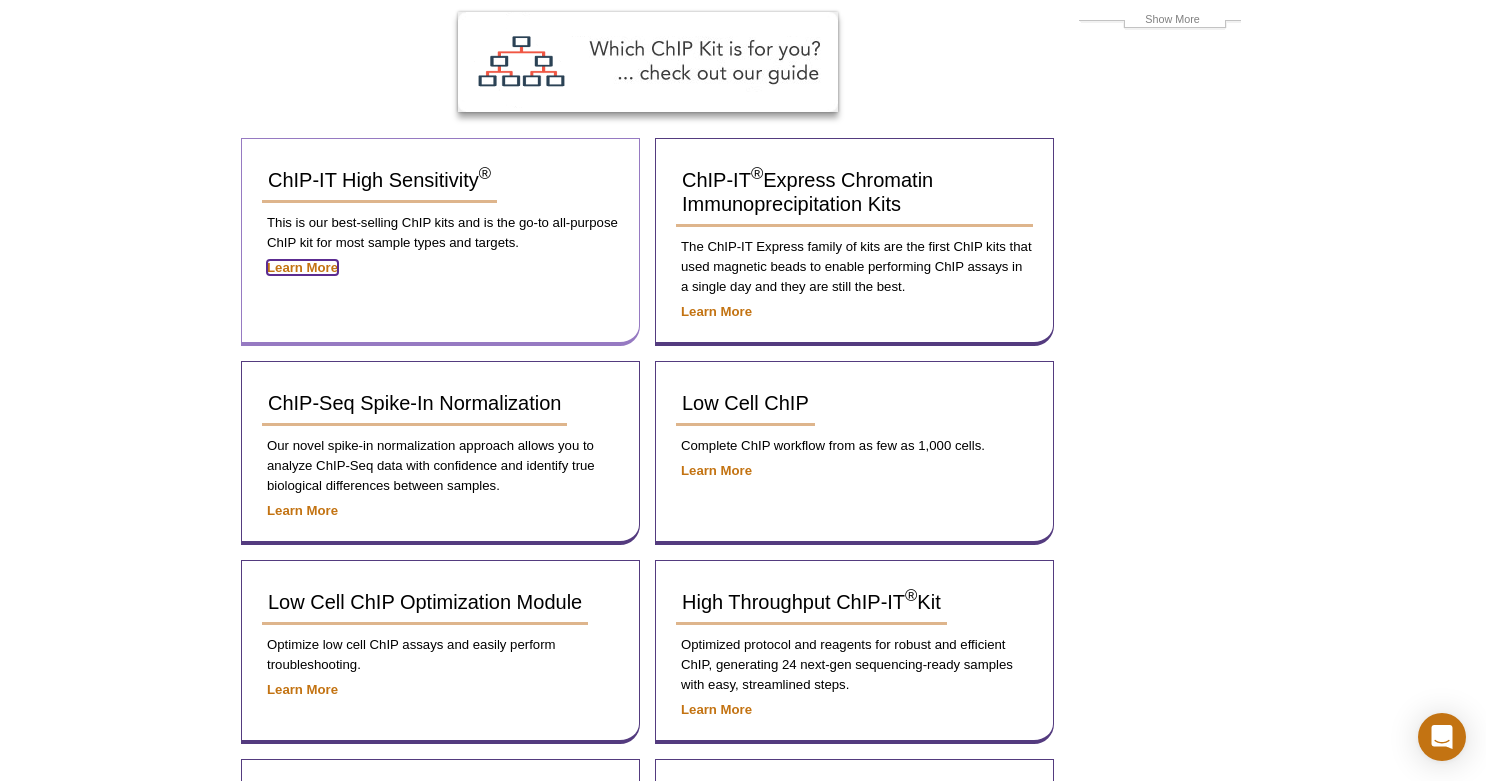 scroll, scrollTop: 320, scrollLeft: 0, axis: vertical 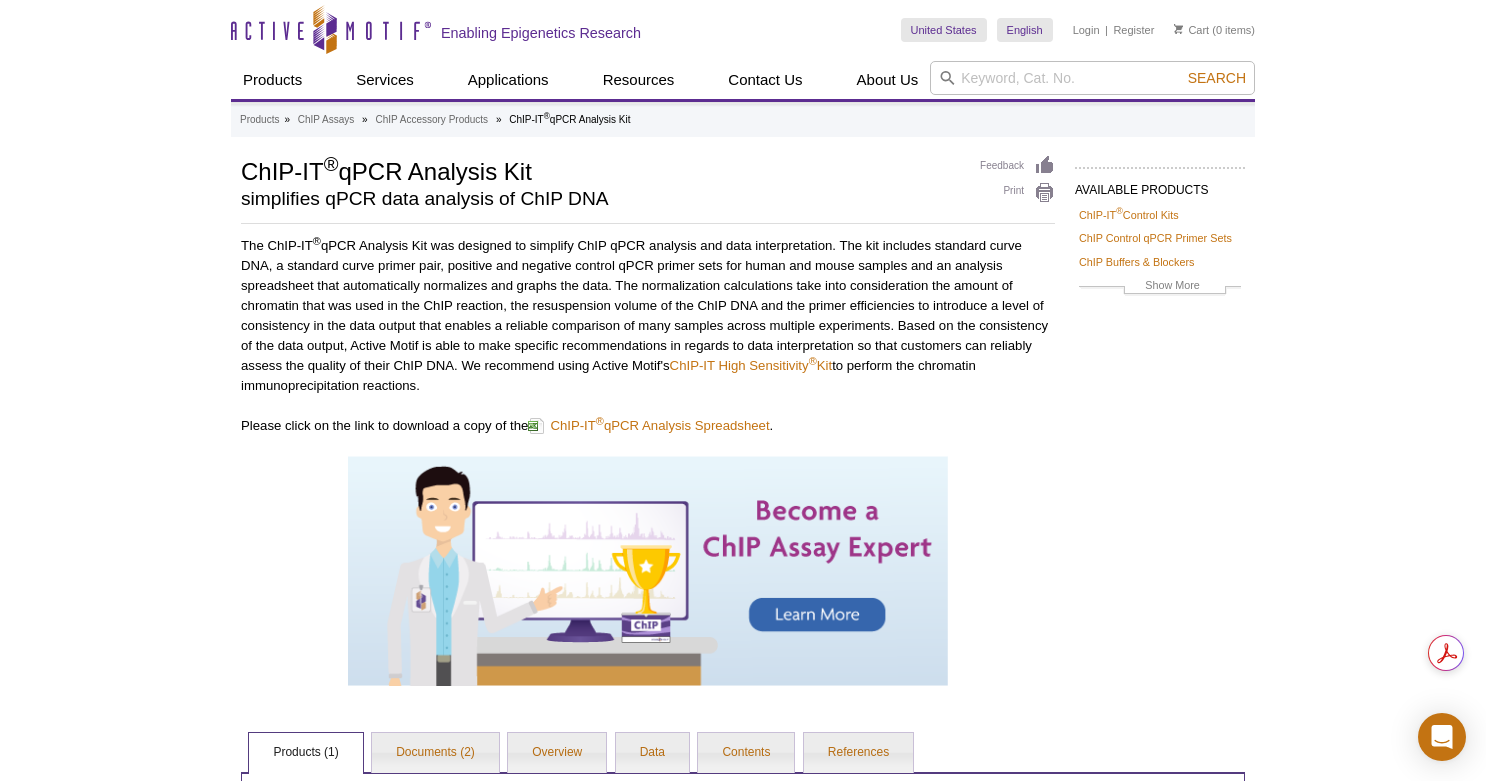 click on "The ChIP-IT ®  qPCR Analysis Kit was designed to simplify ChIP qPCR analysis and data interpretation. The kit includes standard curve DNA, a standard curve primer pair, positive and negative control qPCR primer sets for human and mouse samples and an analysis spreadsheet that automatically normalizes and graphs the data. The normalization calculations take into consideration the amount of chromatin that was used in the ChIP reaction, the resuspension volume of the ChIP DNA and the primer efficiencies to introduce a level of consistency in the data output that enables a reliable comparison of many samples across multiple experiments. Based on the consistency of the data output, Active Motif is able to make specific recommendations in regards to data interpretation so that customers can reliably assess the quality of their ChIP DNA. We recommend using Active Motif's  ChIP-IT High Sensitivity ®  Kit  to perform the chromatin immunoprecipitation reactions." at bounding box center (648, 316) 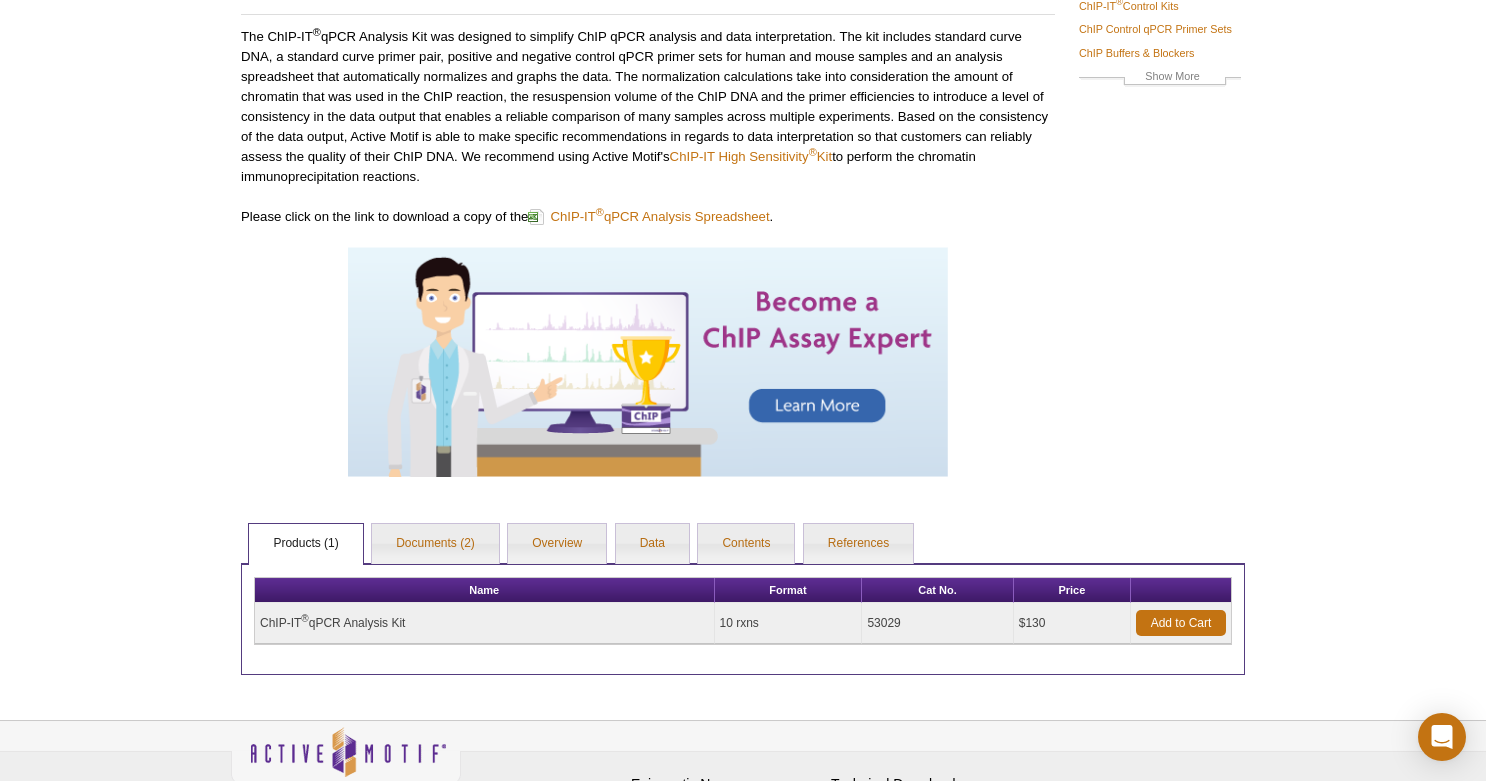 scroll, scrollTop: 323, scrollLeft: 0, axis: vertical 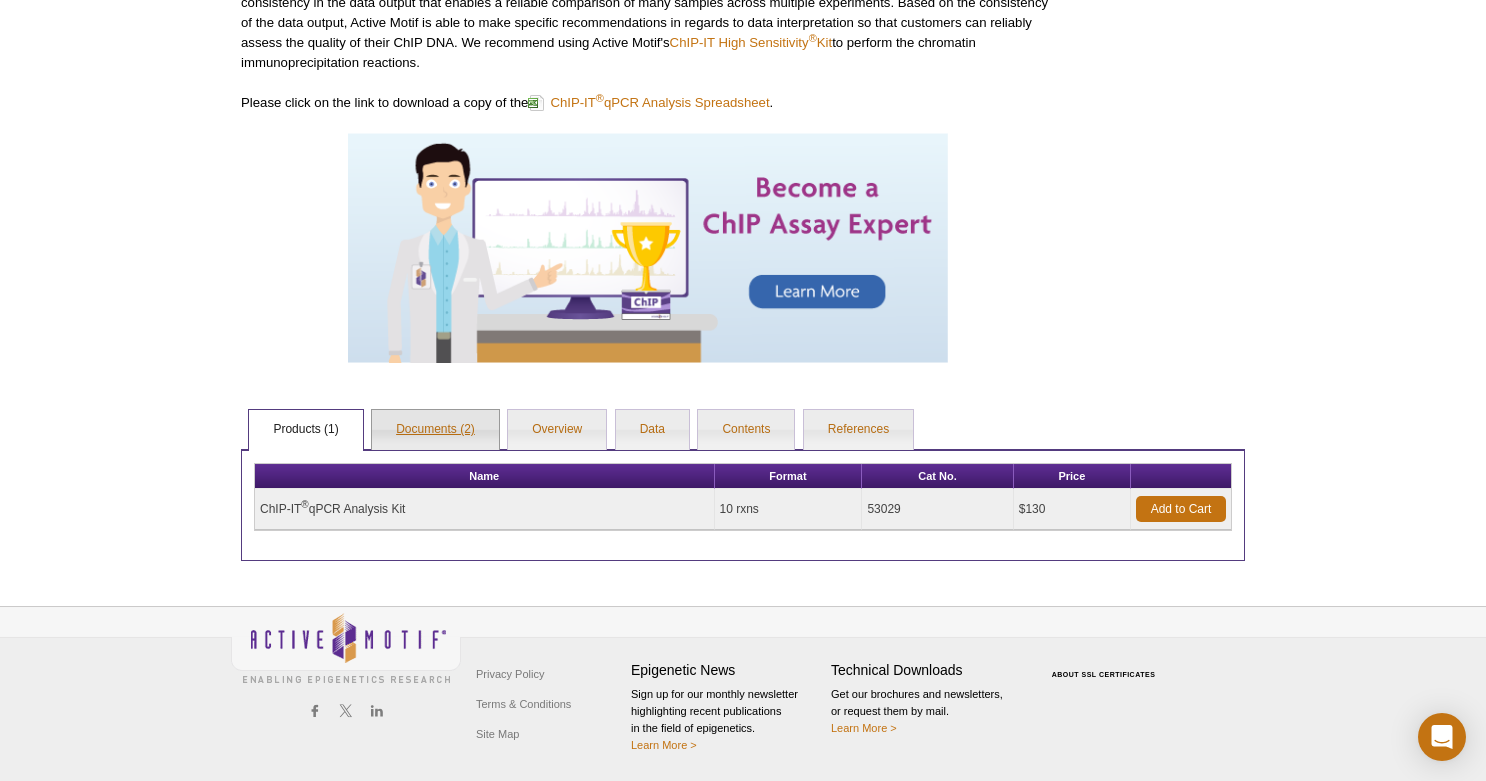 click on "Documents (2)" at bounding box center (435, 430) 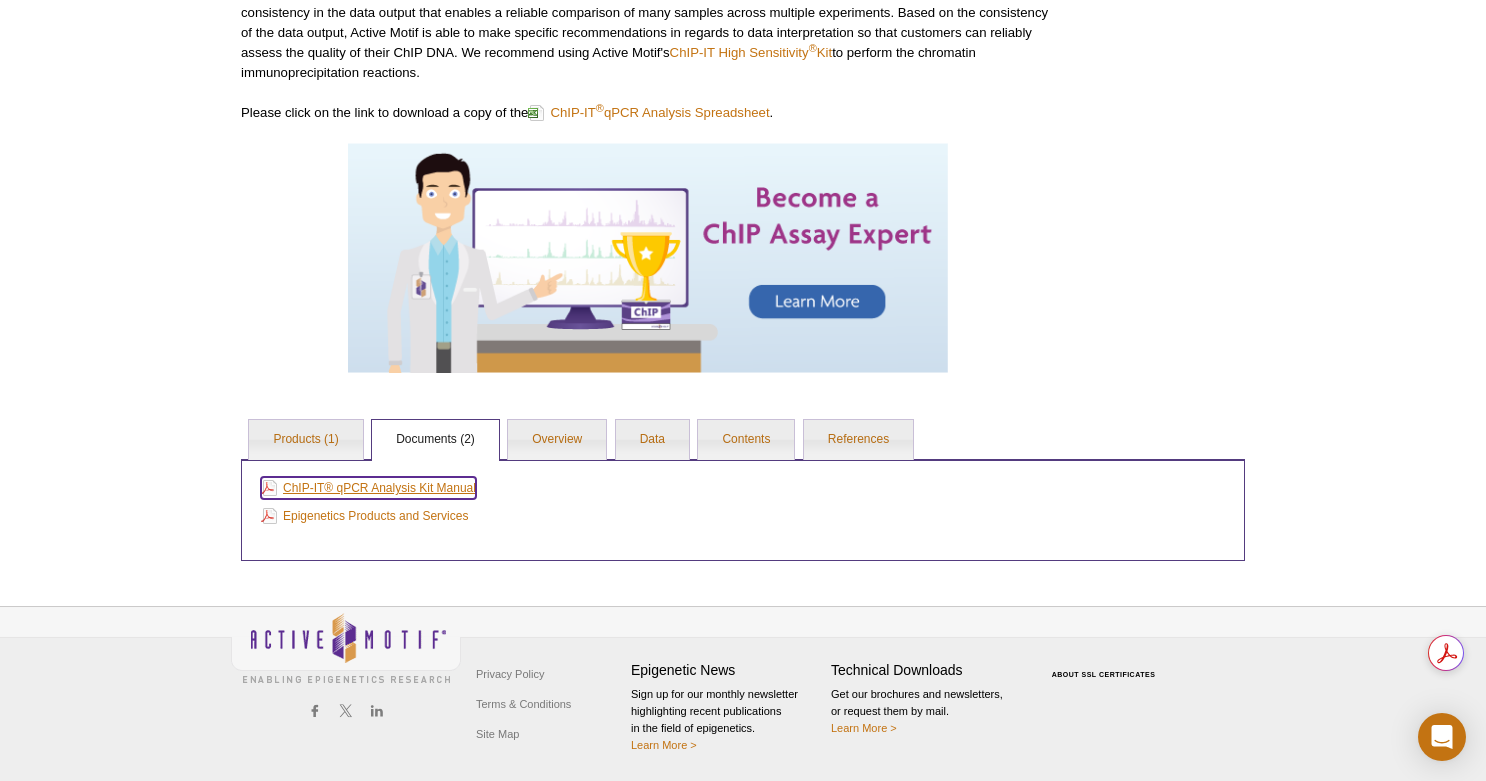 click on "ChIP-IT® qPCR Analysis Kit Manual" at bounding box center [368, 488] 